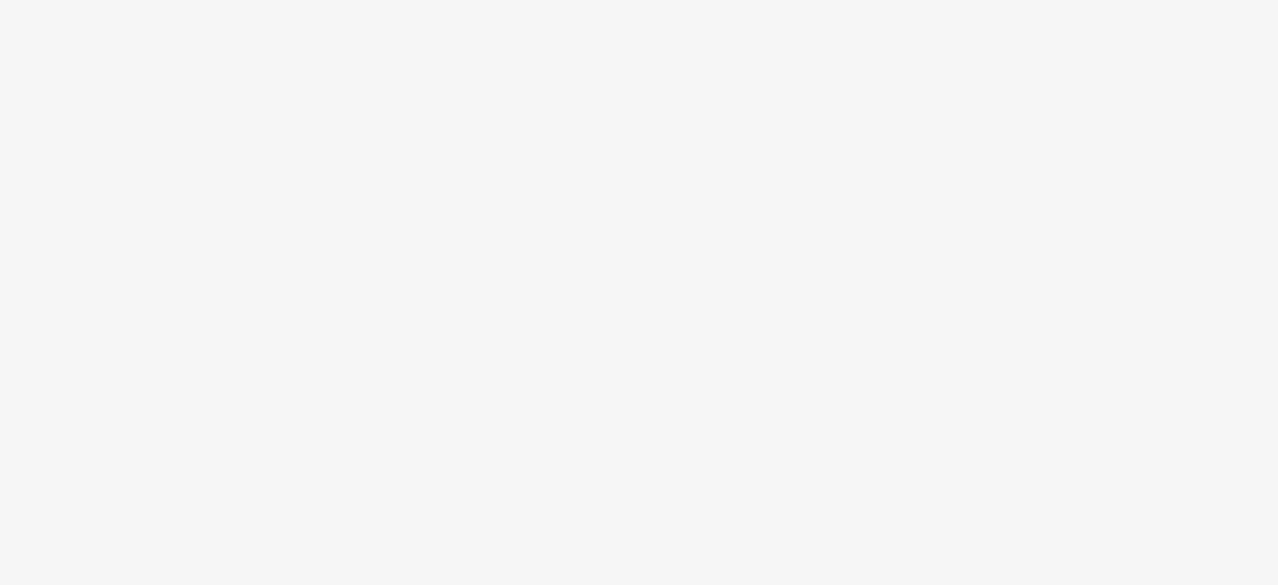 scroll, scrollTop: 0, scrollLeft: 0, axis: both 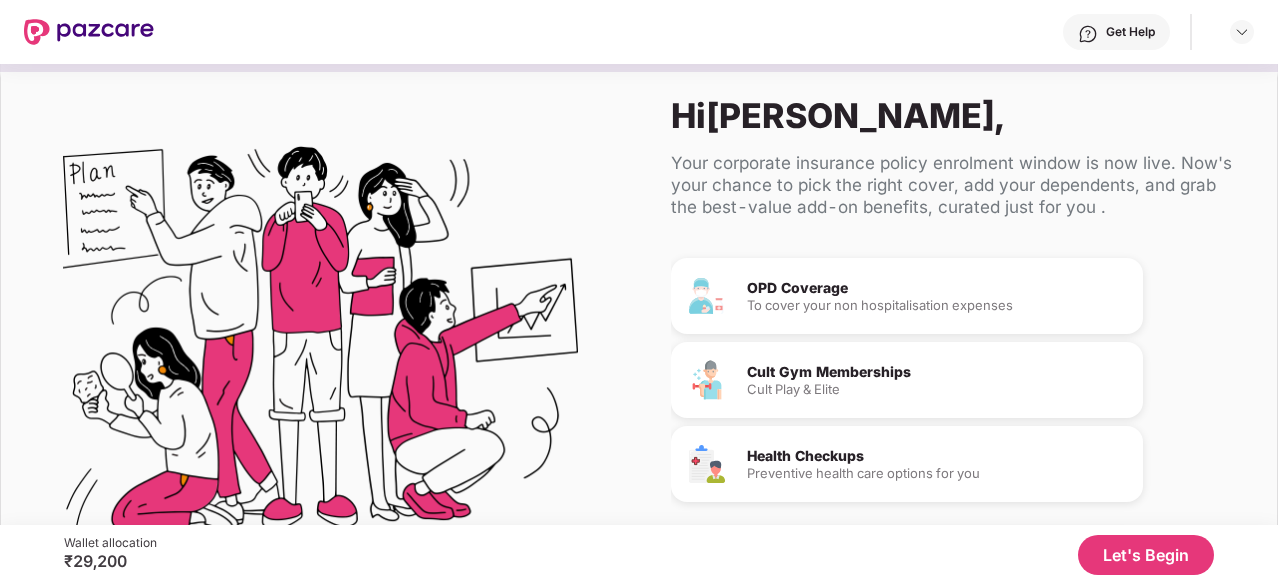 click on "Let's Begin" at bounding box center [1146, 555] 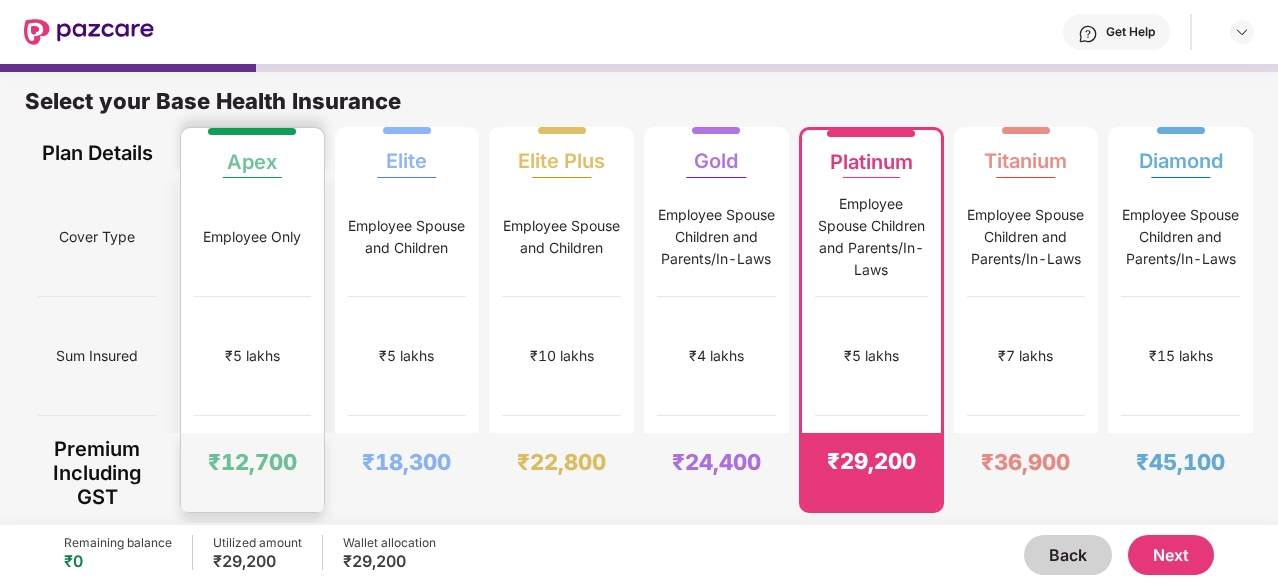 click on "₹5 lakhs" at bounding box center [252, 356] 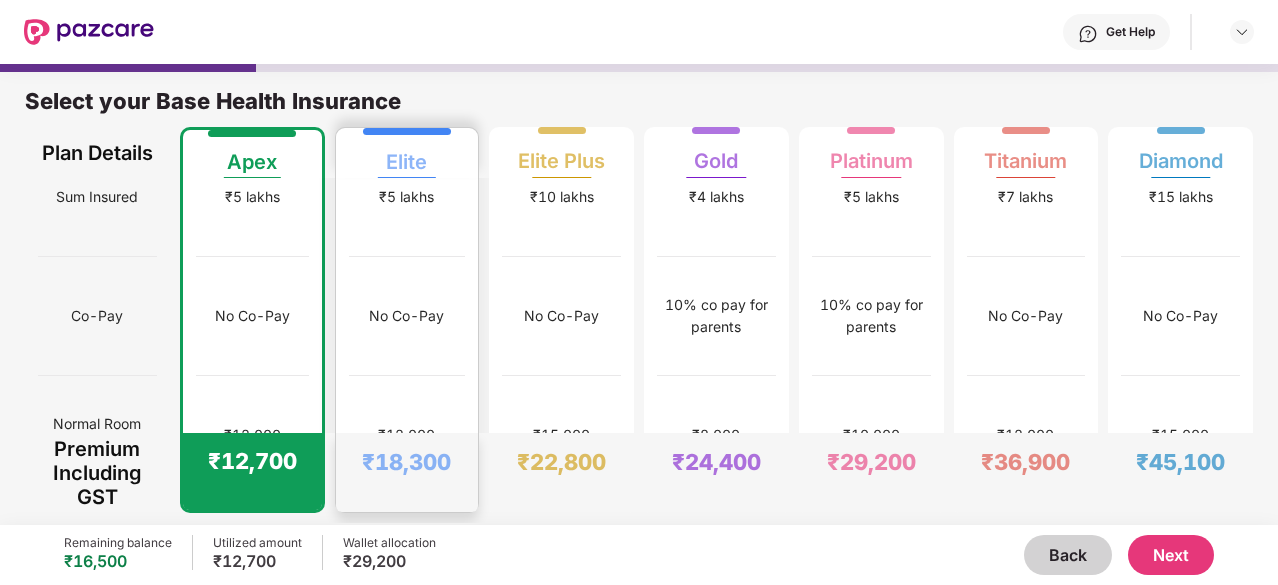 scroll, scrollTop: 160, scrollLeft: 0, axis: vertical 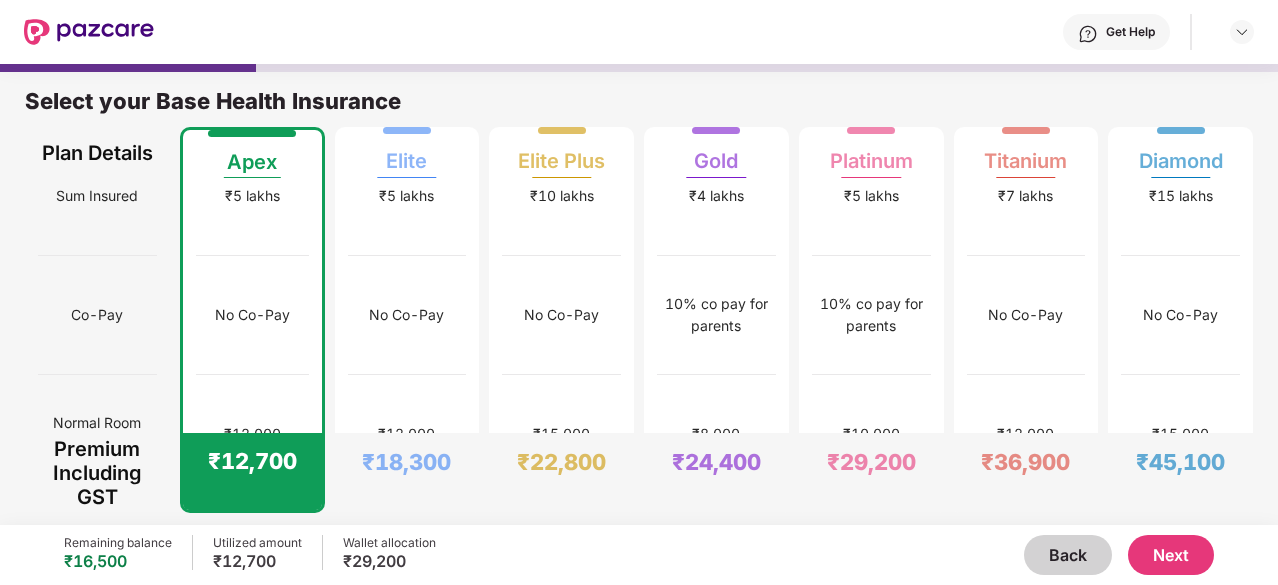 click on "Next" at bounding box center (1171, 555) 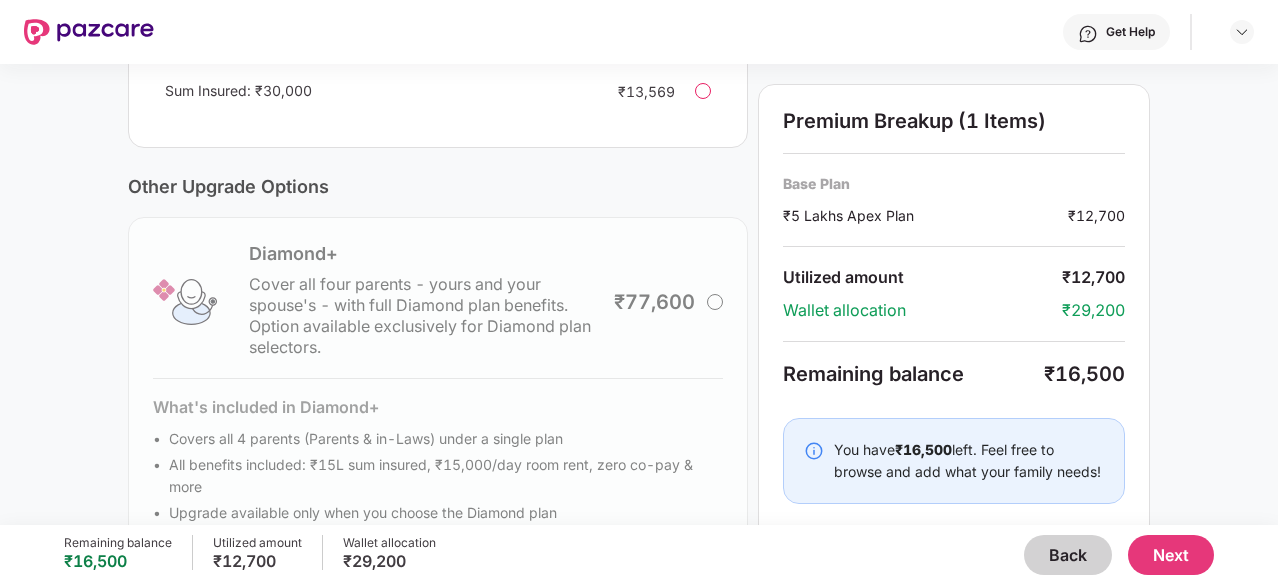 scroll, scrollTop: 724, scrollLeft: 0, axis: vertical 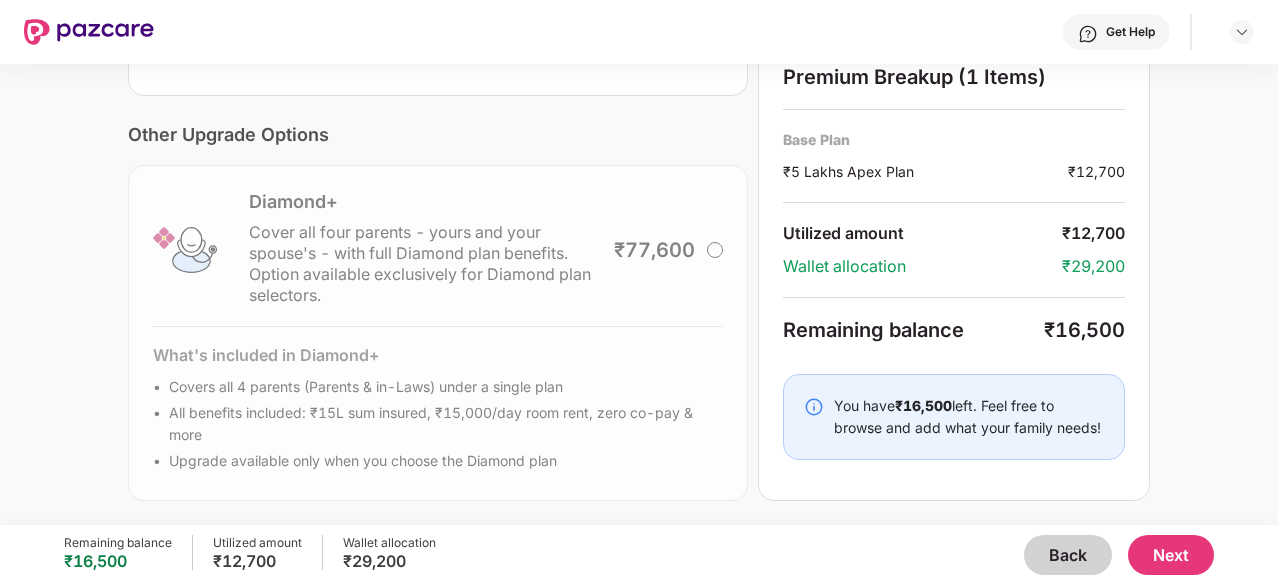 click on "Next" at bounding box center (1171, 555) 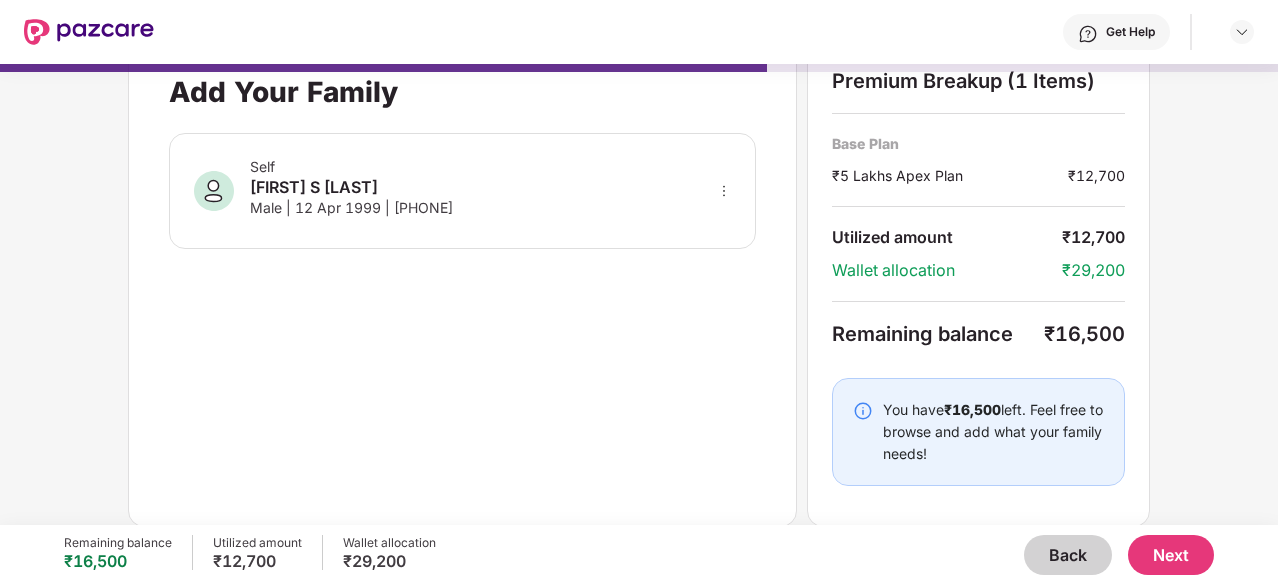 scroll, scrollTop: 0, scrollLeft: 0, axis: both 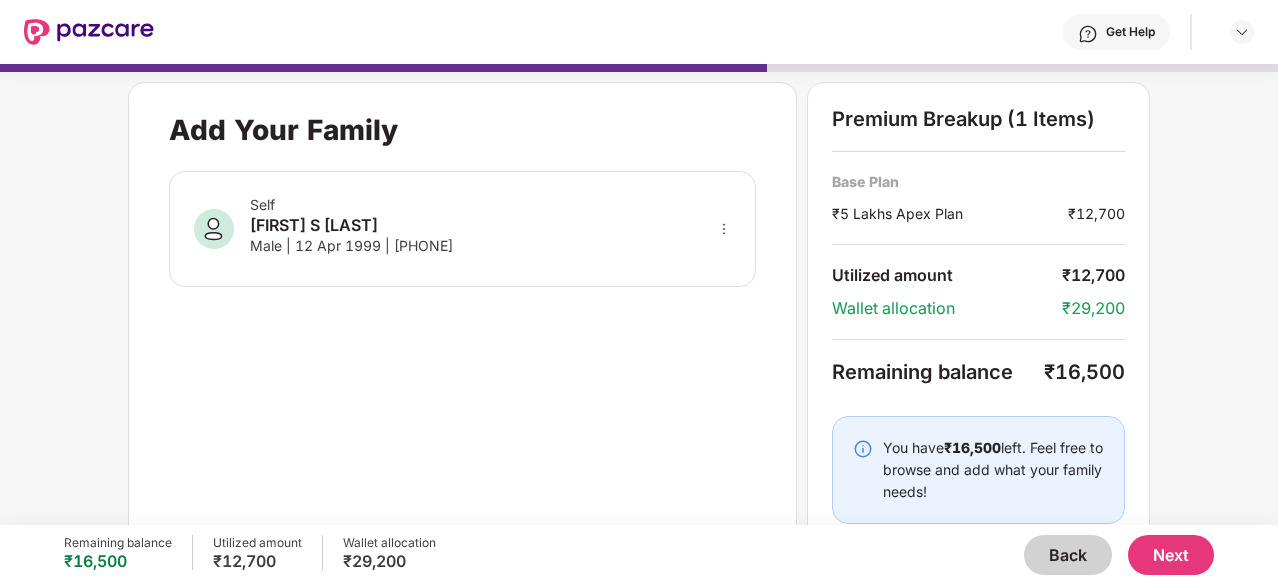 click on "Next" at bounding box center (1171, 555) 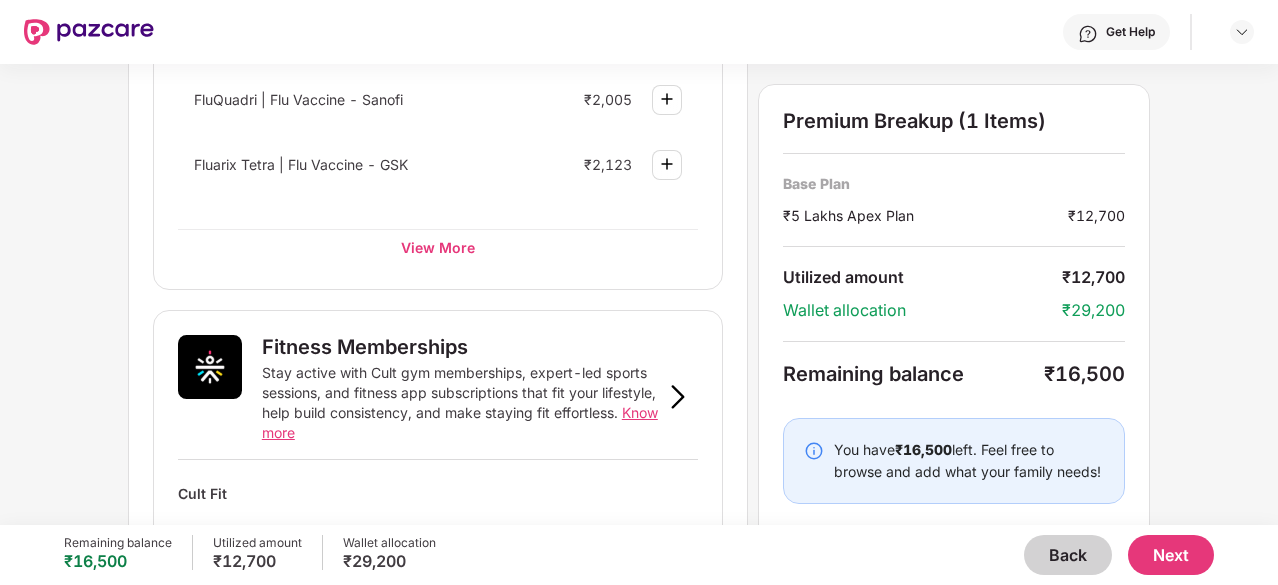 scroll, scrollTop: 518, scrollLeft: 0, axis: vertical 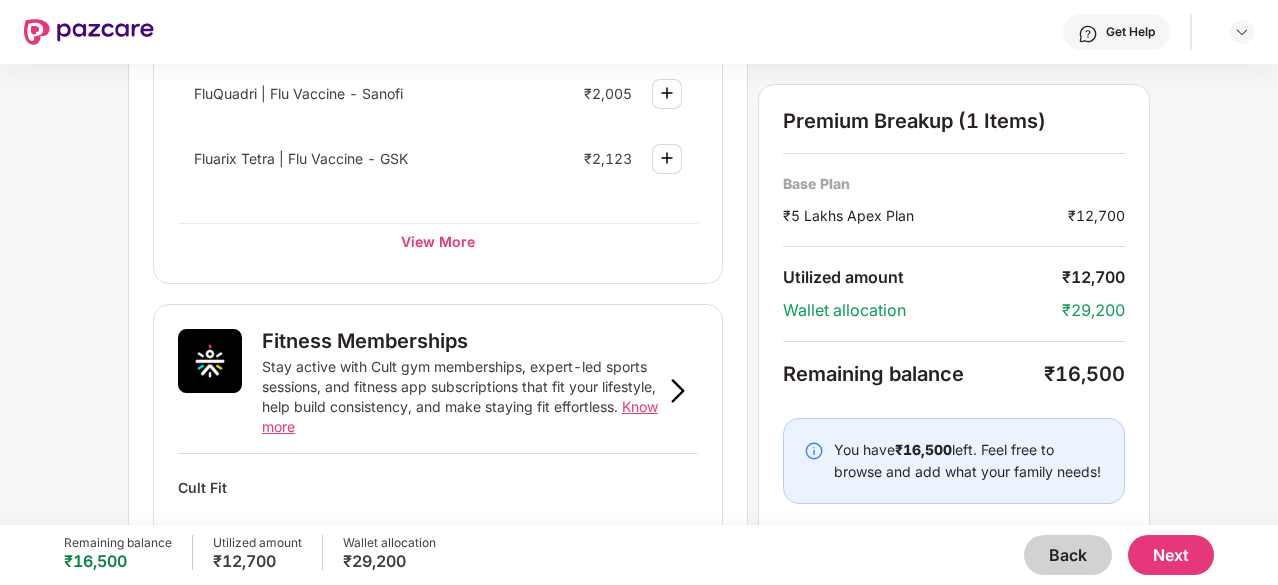 click on "Next" at bounding box center (1171, 555) 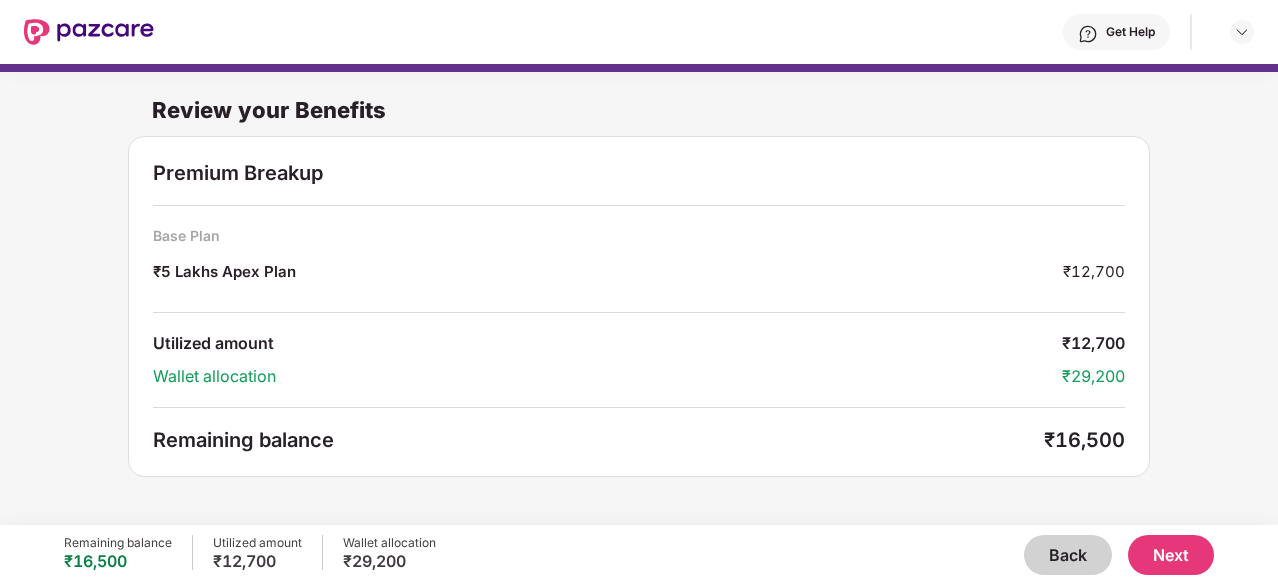 click on "Back" at bounding box center (1068, 555) 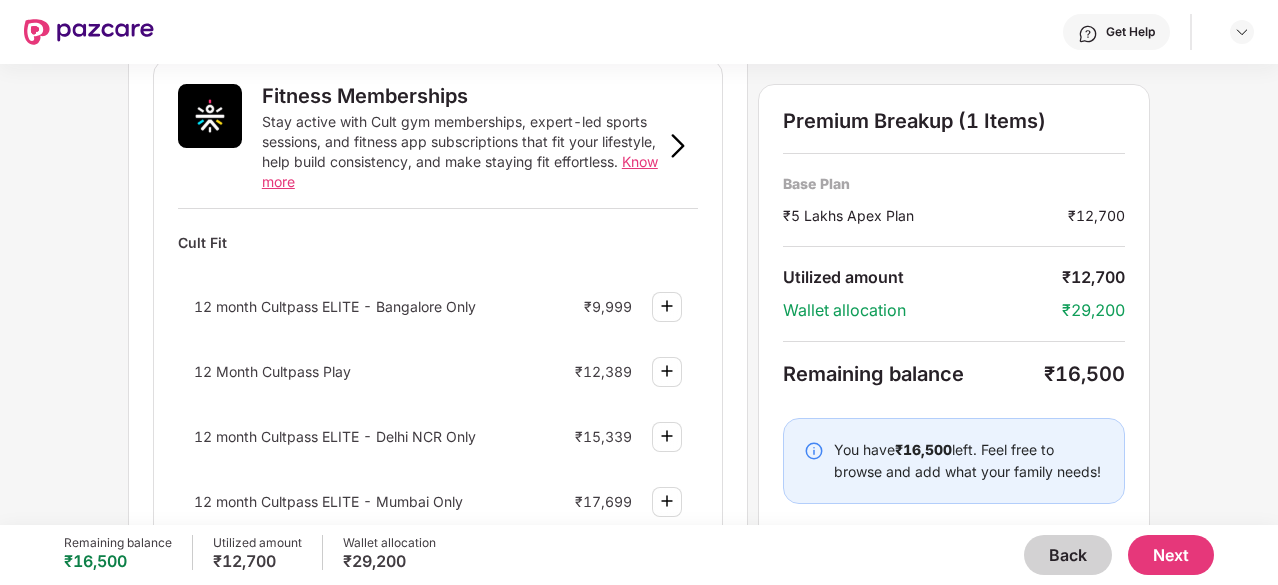 scroll, scrollTop: 799, scrollLeft: 0, axis: vertical 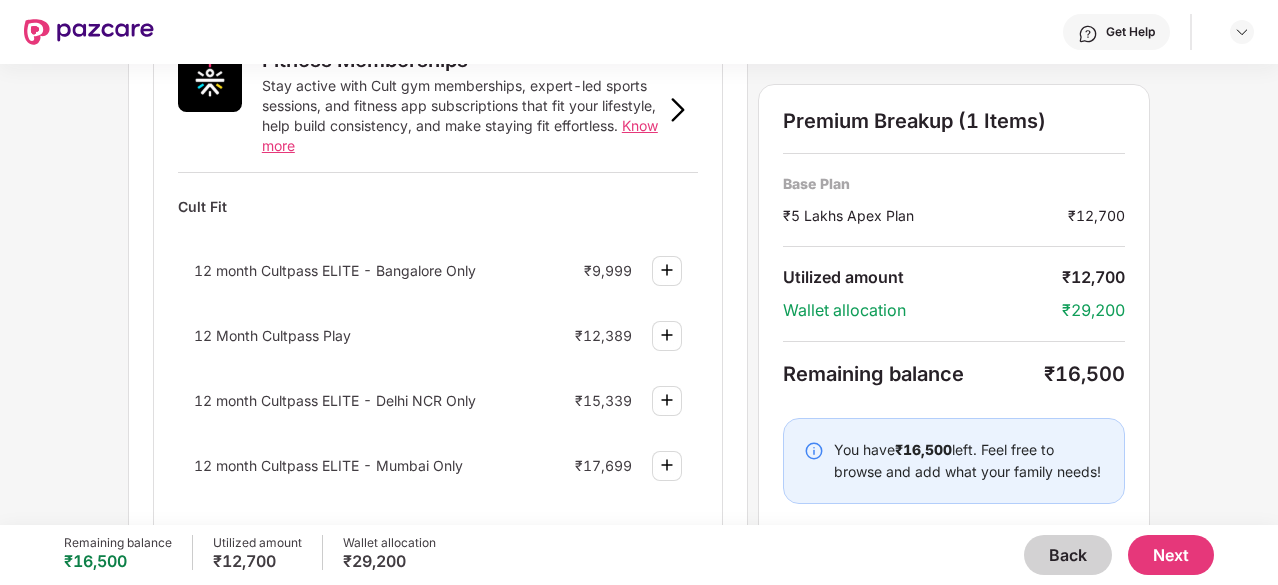 click on "12 Month Cultpass Play ₹12,389" at bounding box center (438, 335) 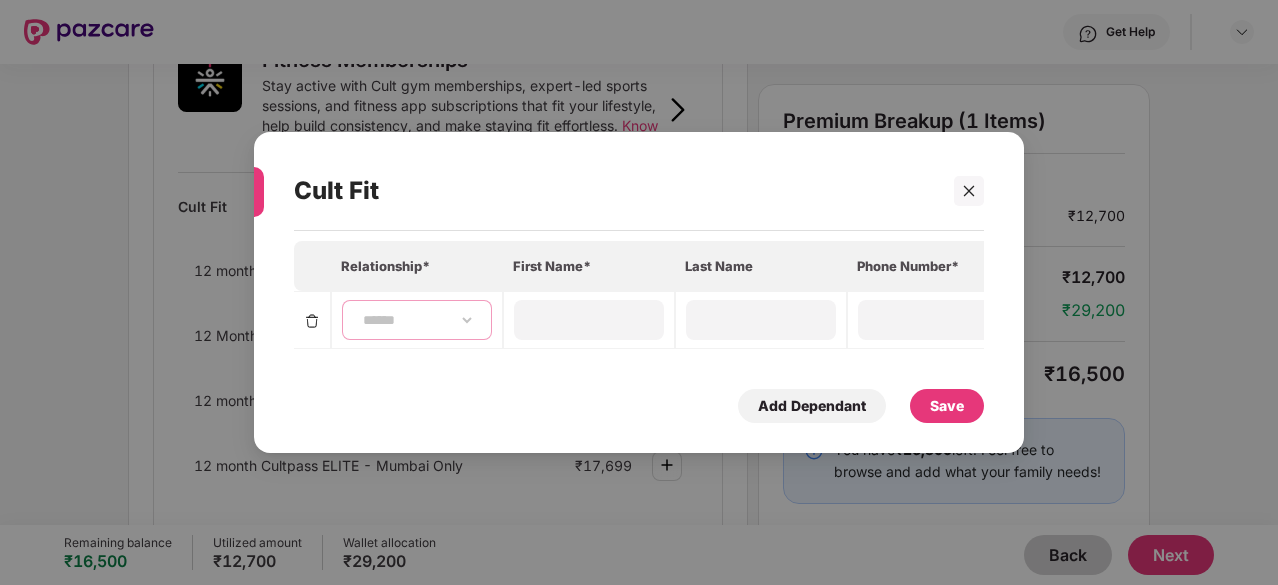 click on "**********" at bounding box center (417, 320) 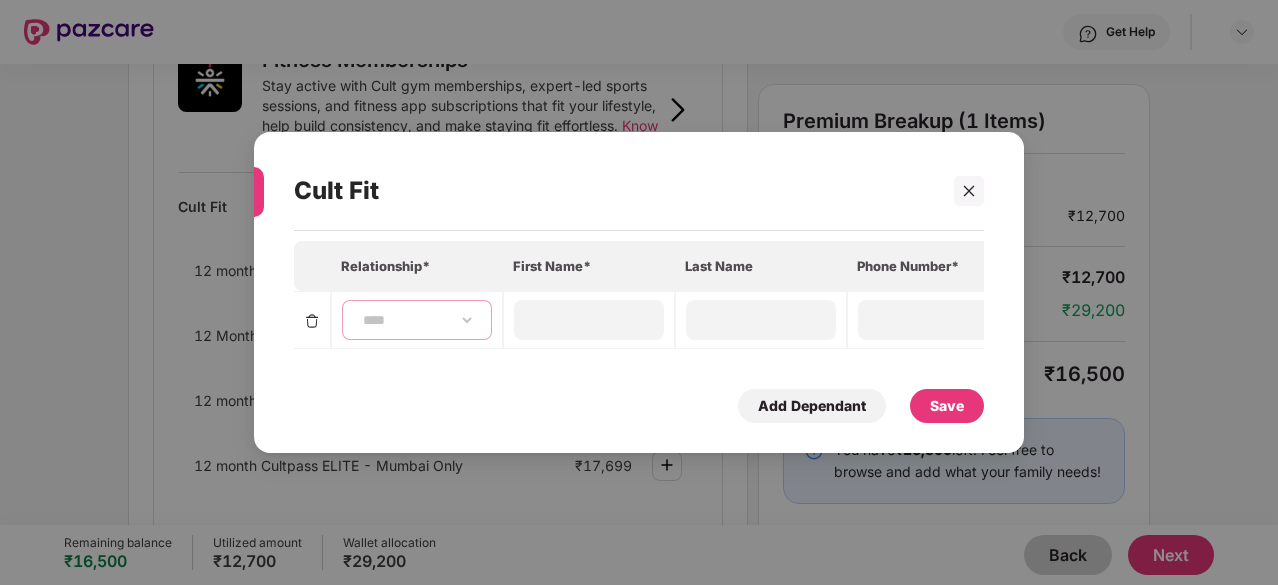 click on "**********" at bounding box center (417, 320) 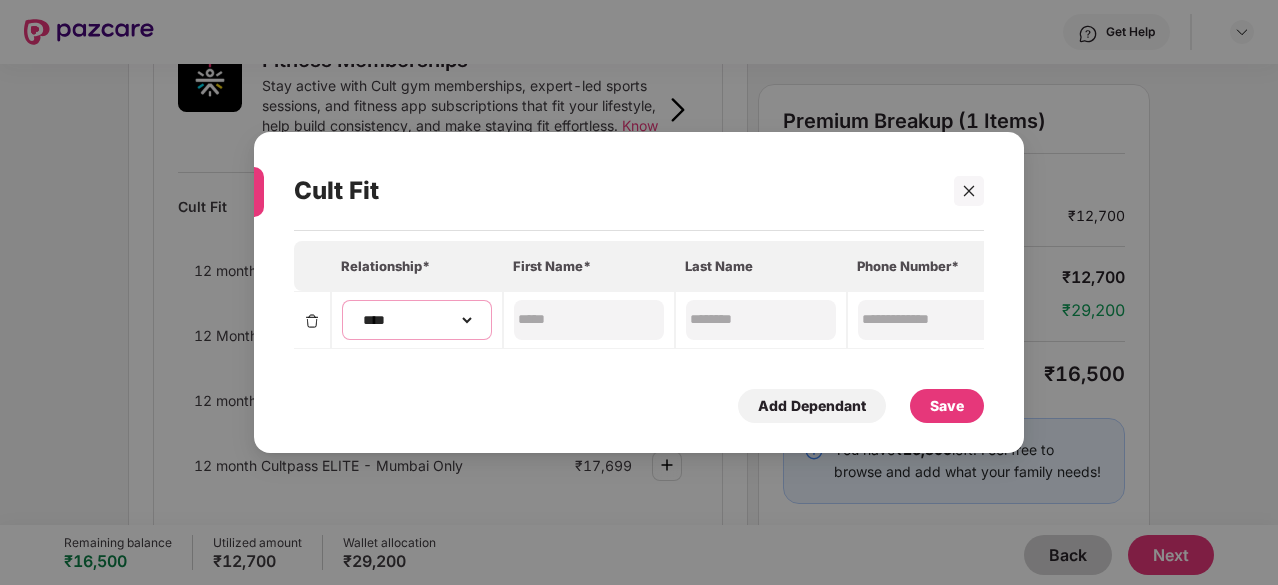 click on "**********" at bounding box center [417, 320] 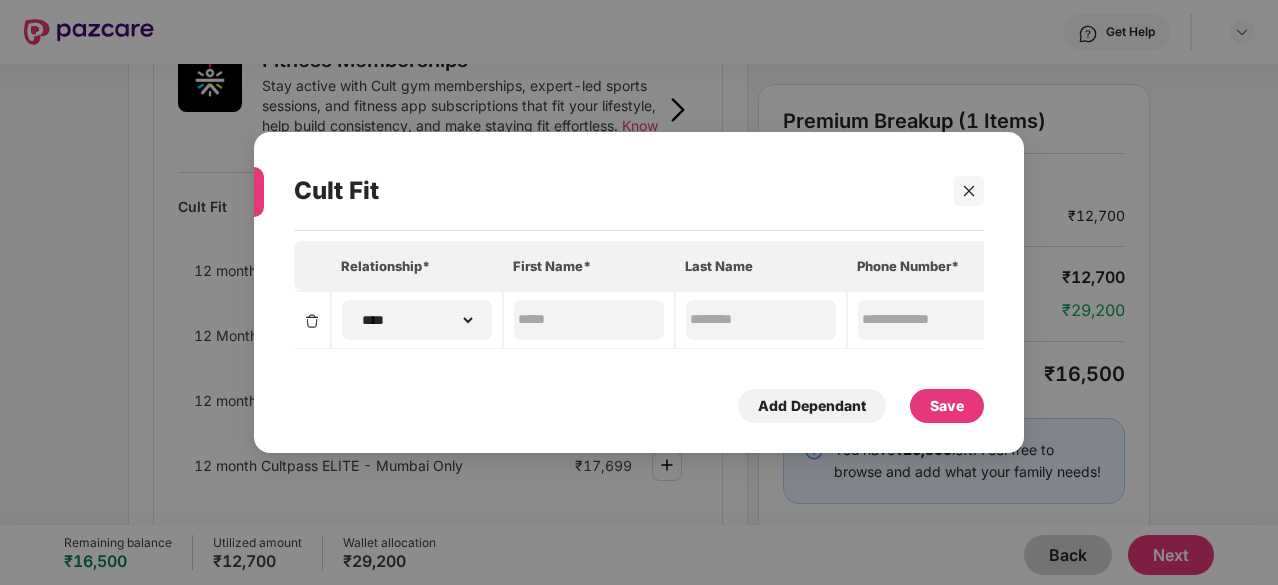 click on "Add Dependant Save" at bounding box center [639, 406] 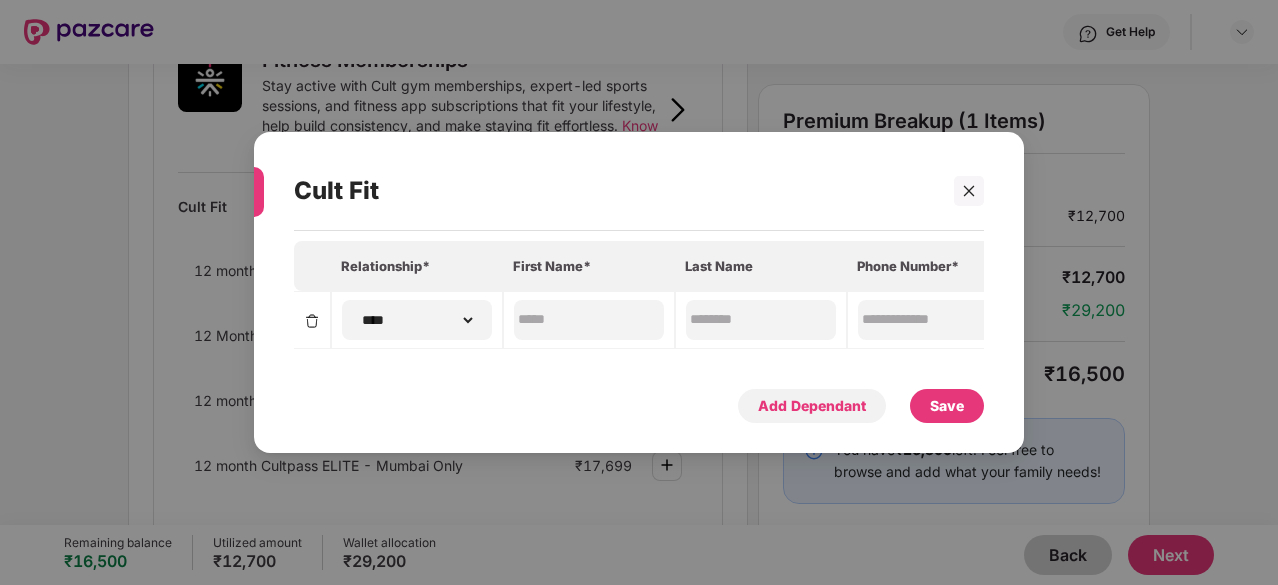 click on "Add Dependant" at bounding box center (812, 406) 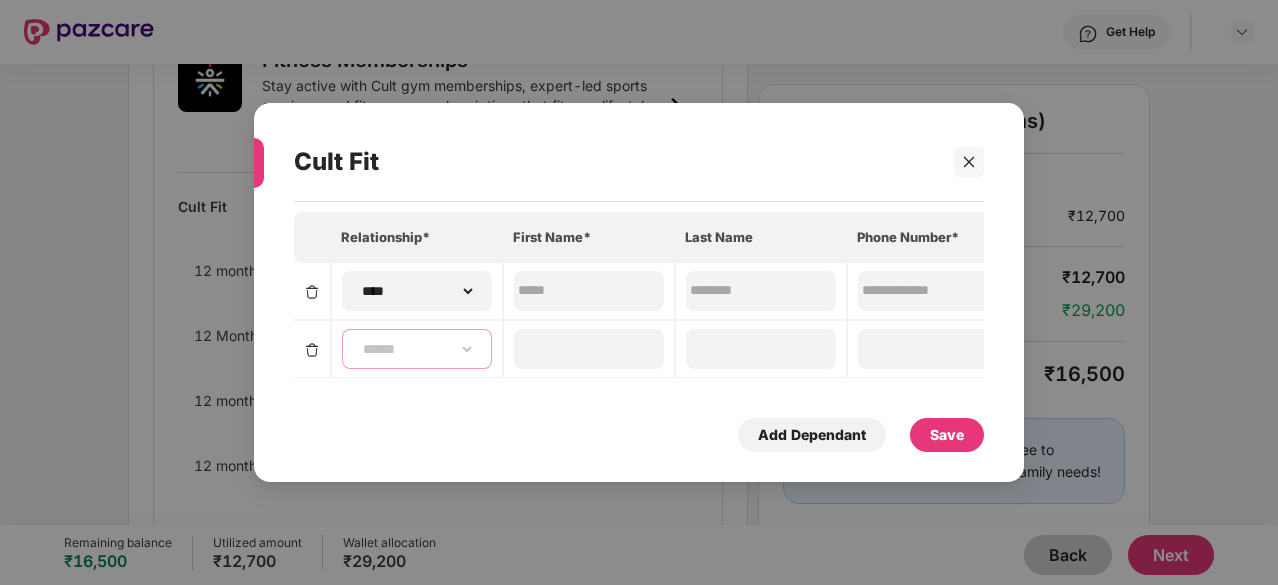 click on "**********" at bounding box center (417, 349) 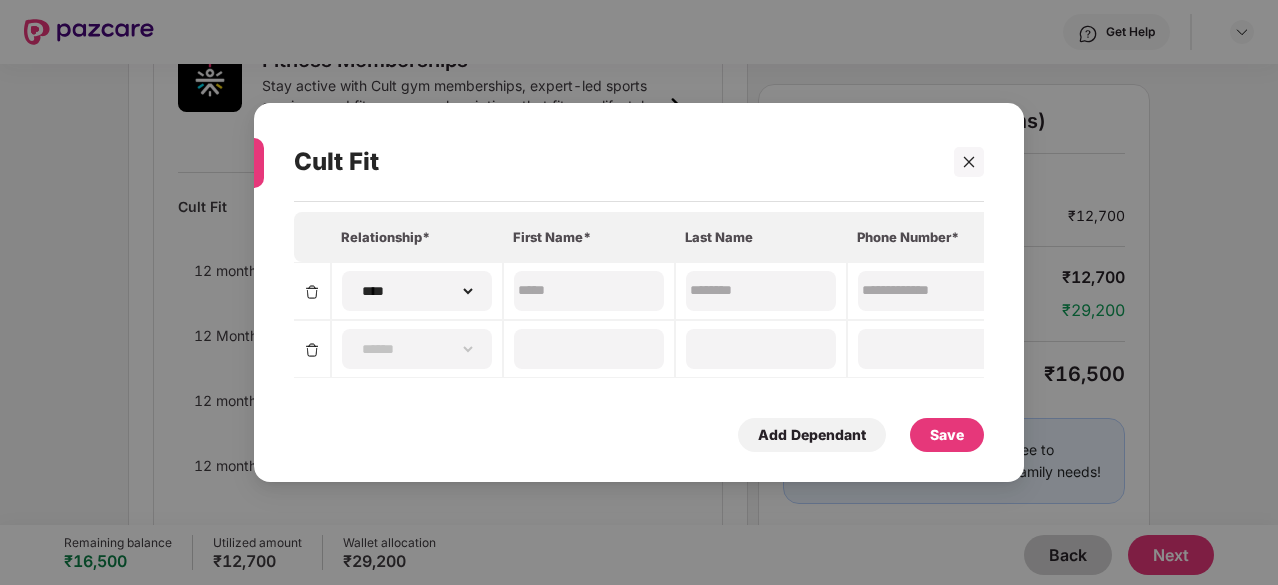 click on "Add Dependant Save" at bounding box center [639, 435] 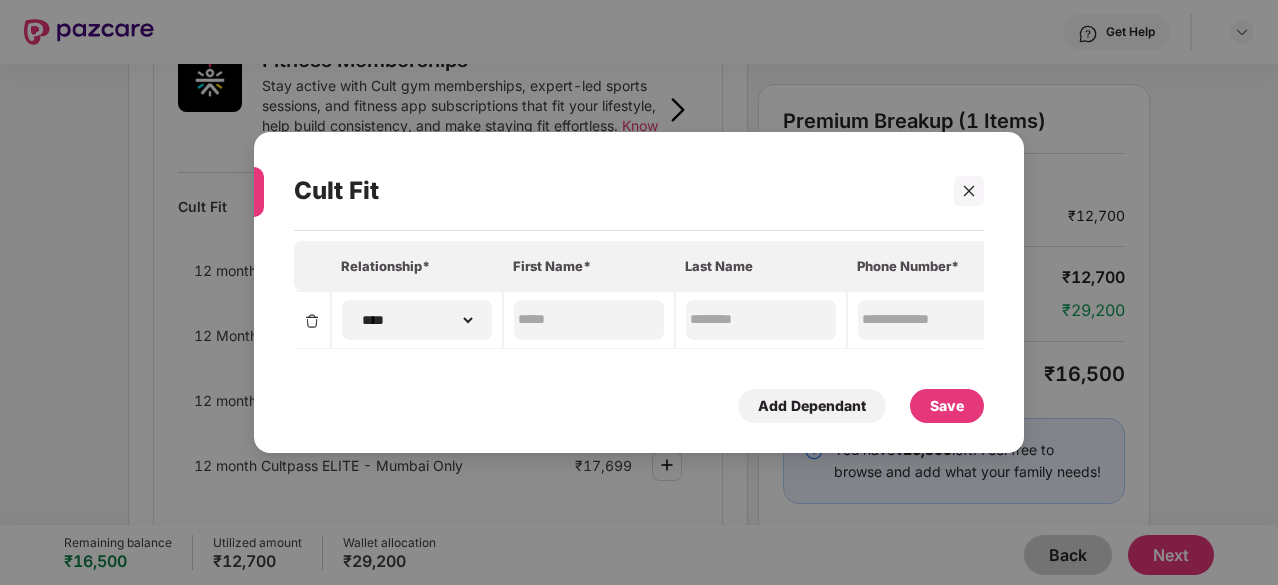 click on "Save" at bounding box center [947, 406] 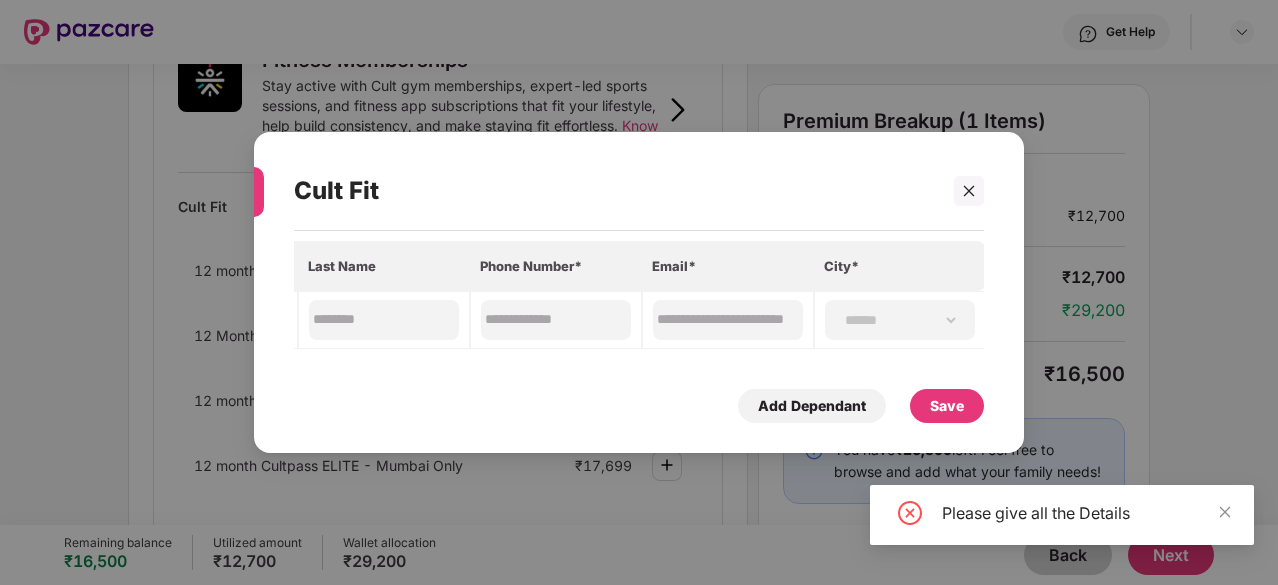 scroll, scrollTop: 0, scrollLeft: 384, axis: horizontal 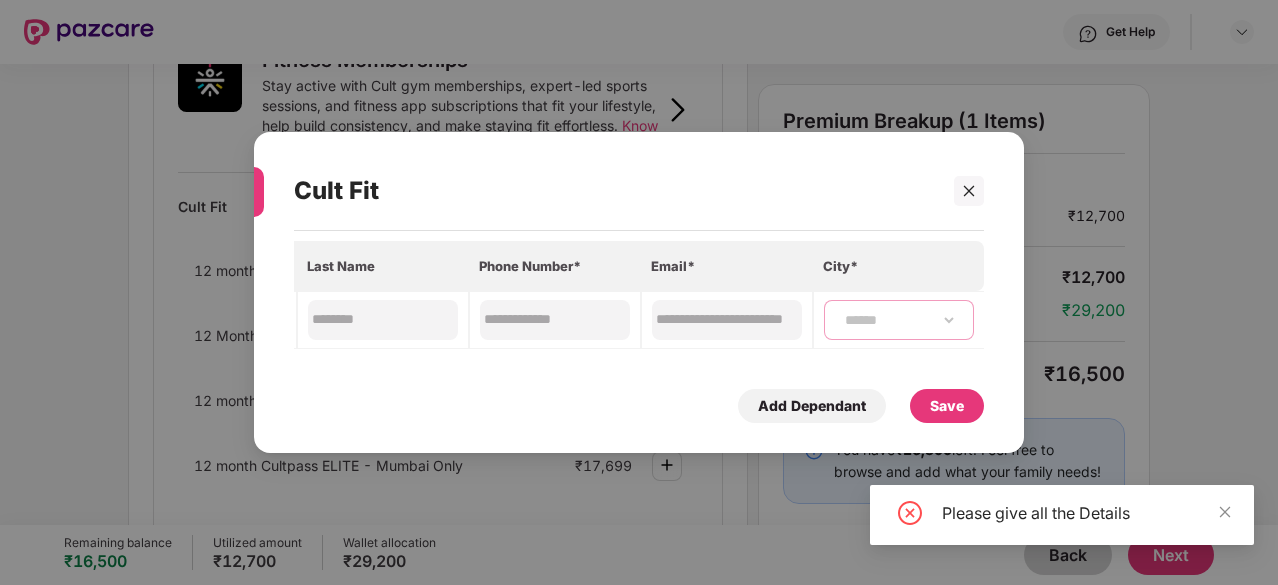 click on "**********" at bounding box center [899, 320] 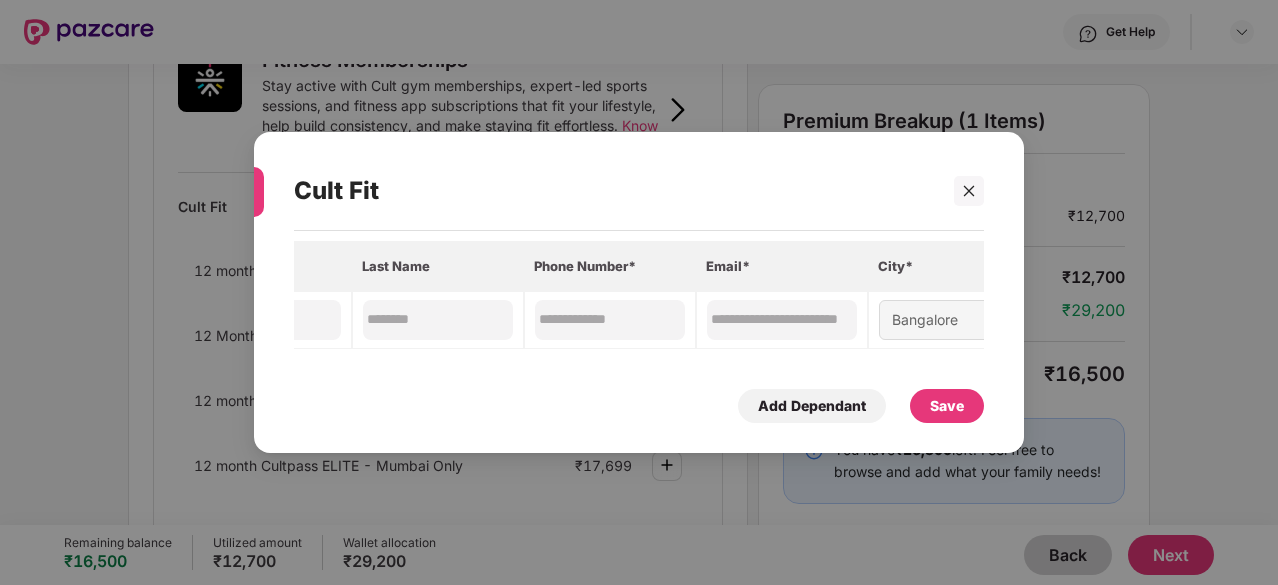scroll, scrollTop: 0, scrollLeft: 341, axis: horizontal 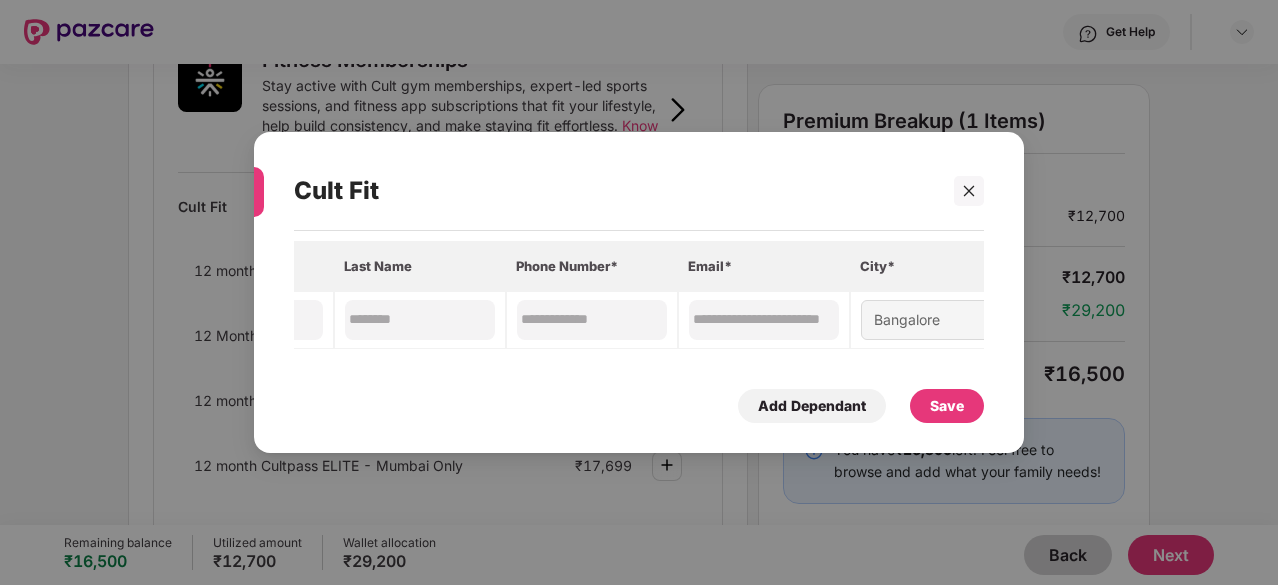 click on "Save" at bounding box center (947, 406) 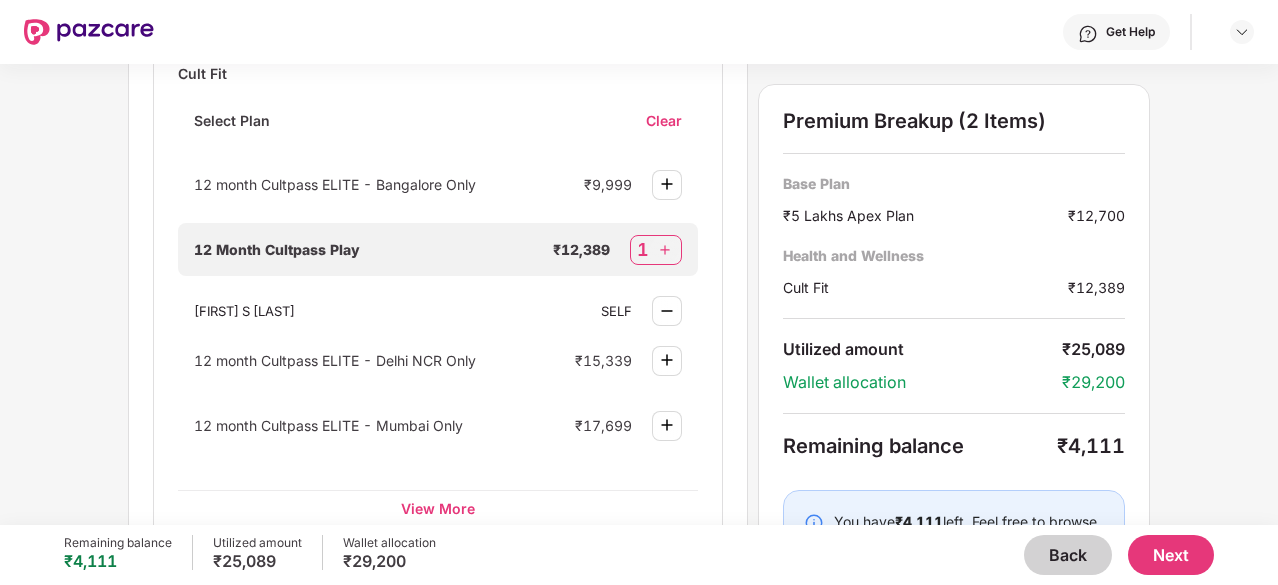 scroll, scrollTop: 930, scrollLeft: 0, axis: vertical 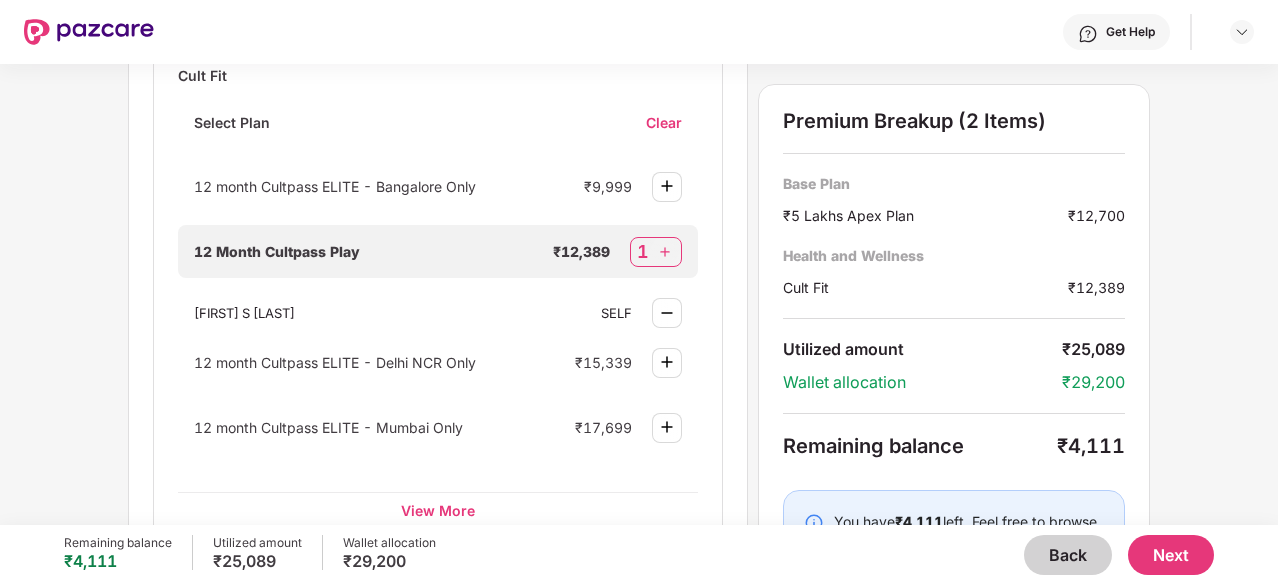 click at bounding box center [667, 186] 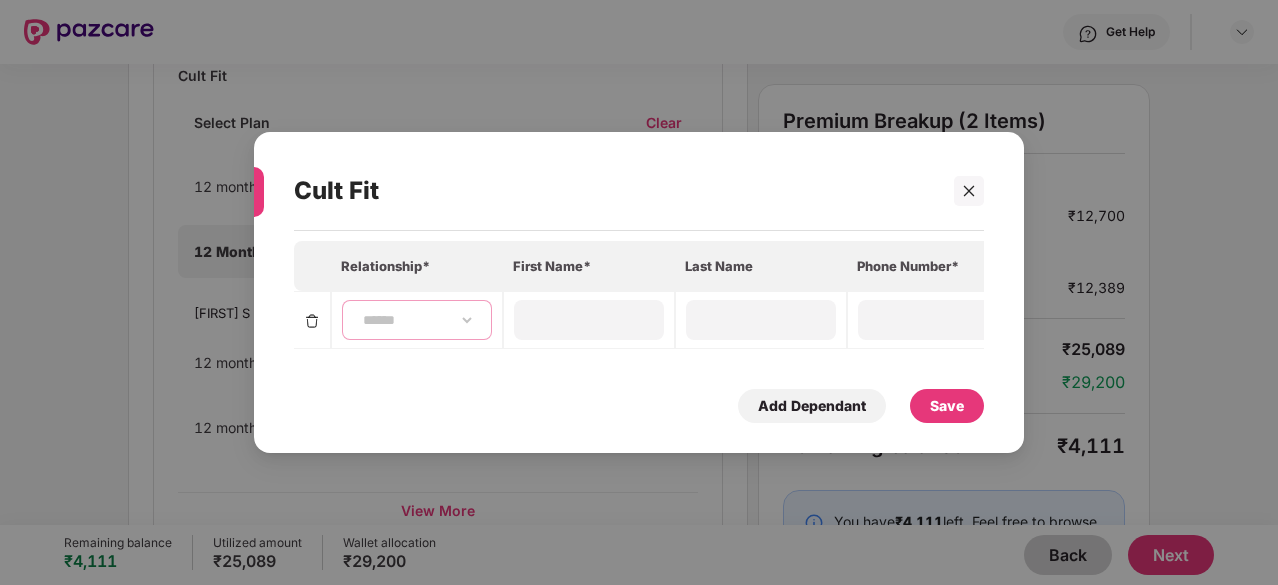 click on "**********" at bounding box center (417, 320) 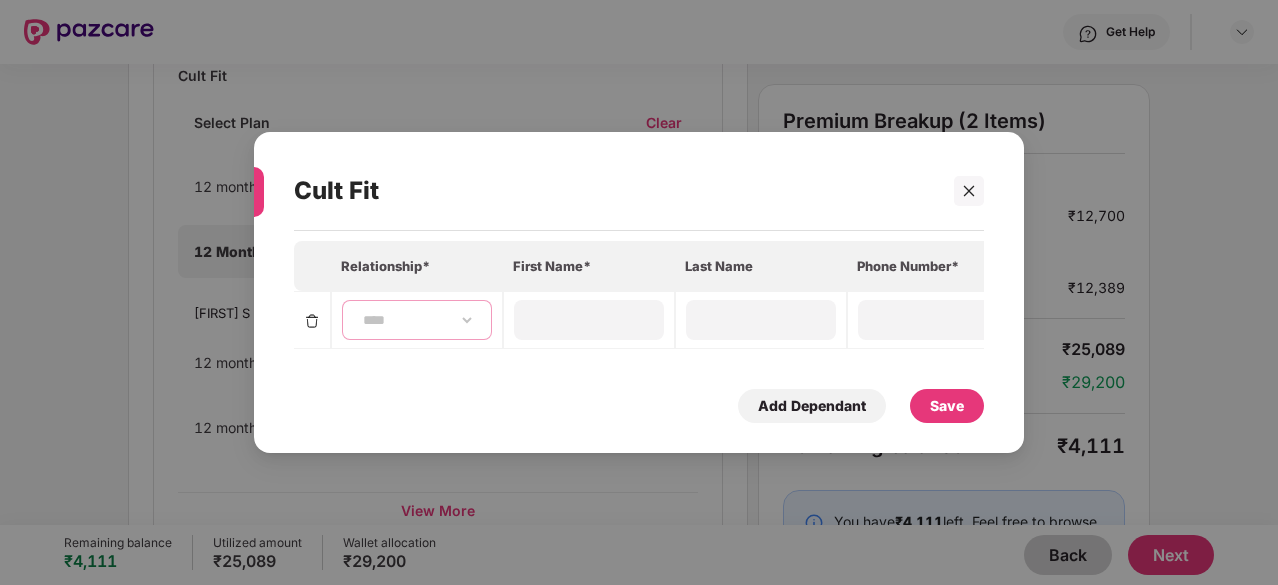 click on "**********" at bounding box center (417, 320) 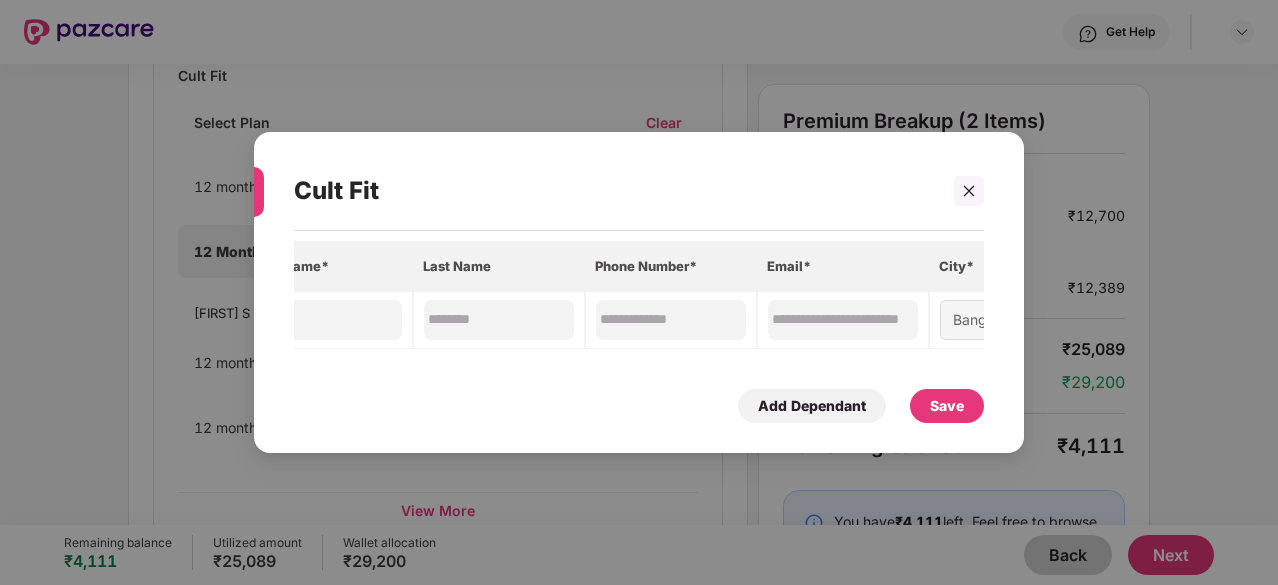 scroll, scrollTop: 0, scrollLeft: 384, axis: horizontal 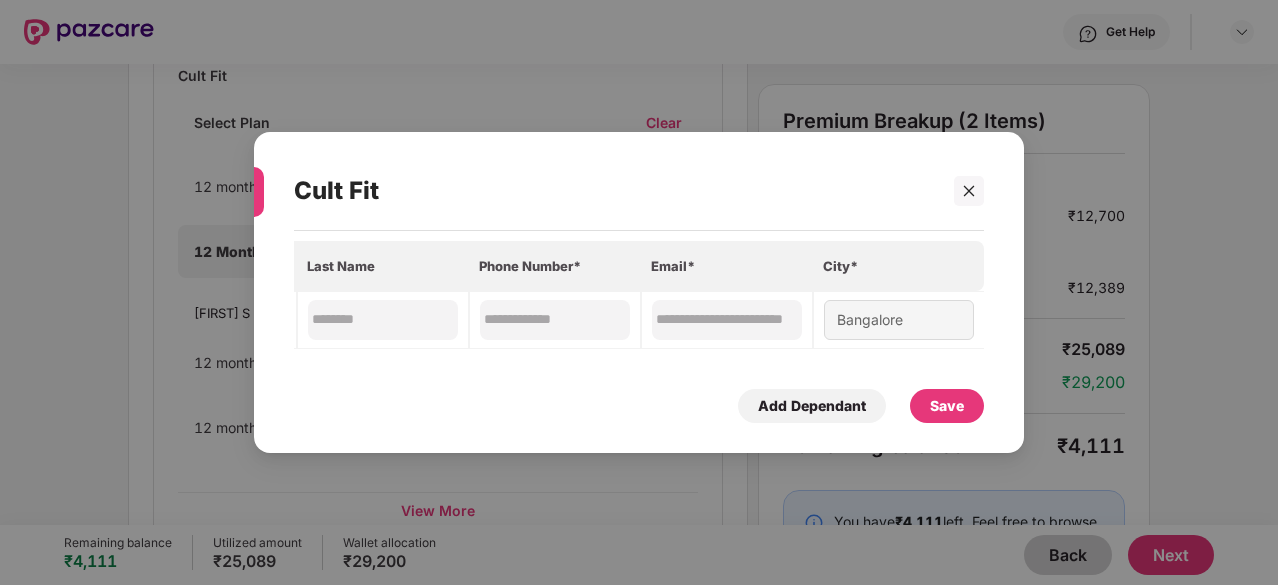 click on "Save" at bounding box center [947, 406] 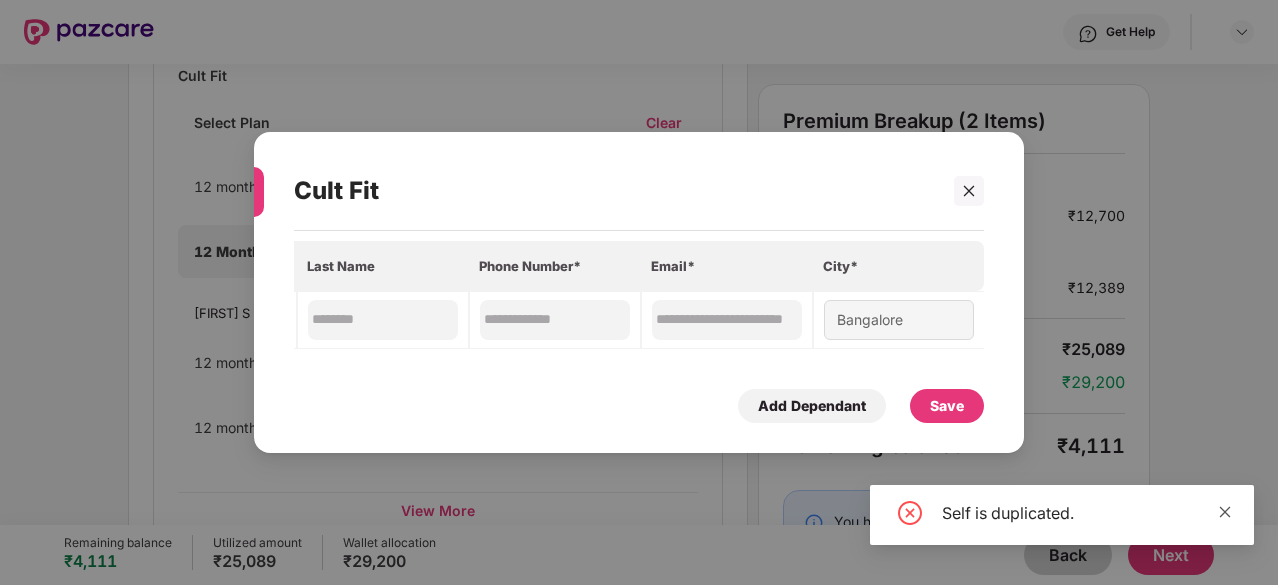 click 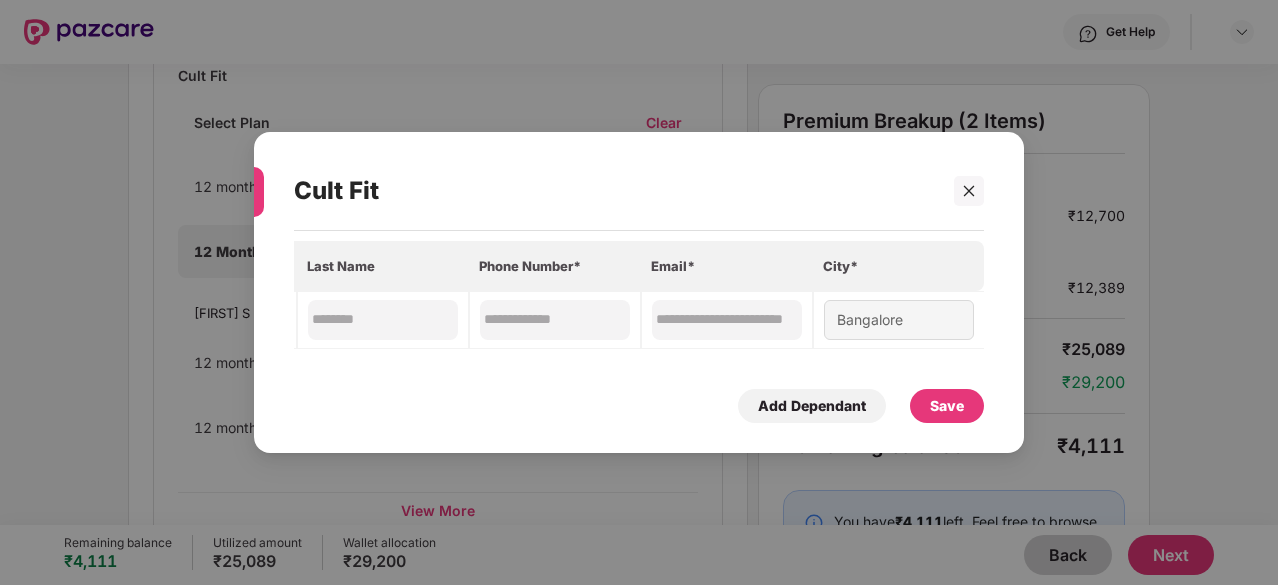 scroll, scrollTop: 0, scrollLeft: 0, axis: both 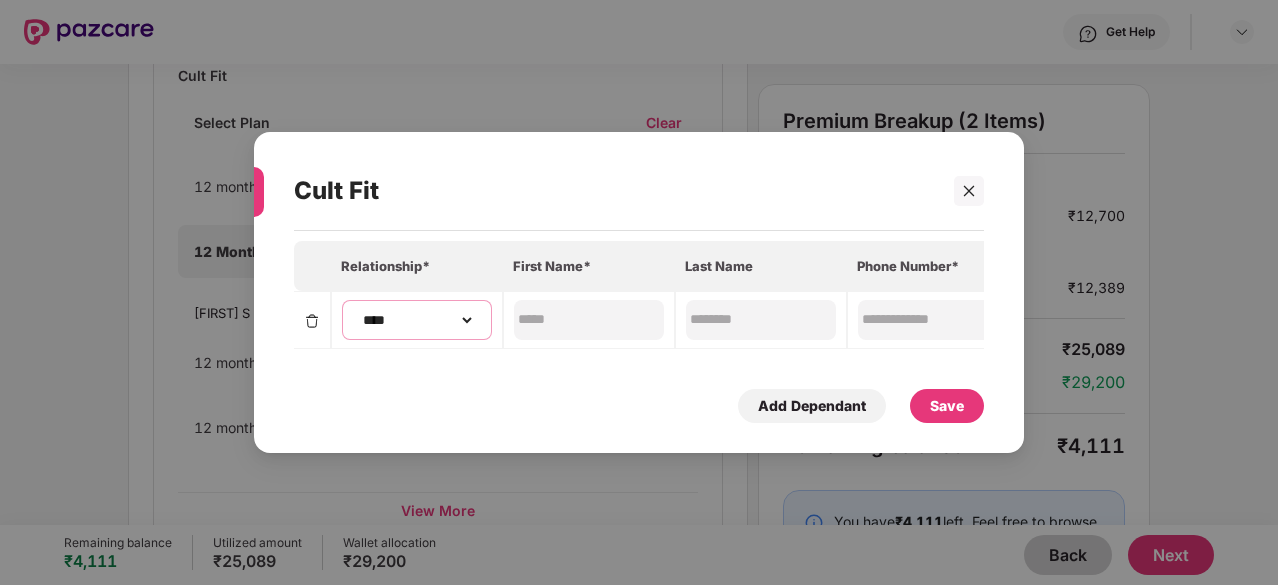 click on "**********" at bounding box center (417, 320) 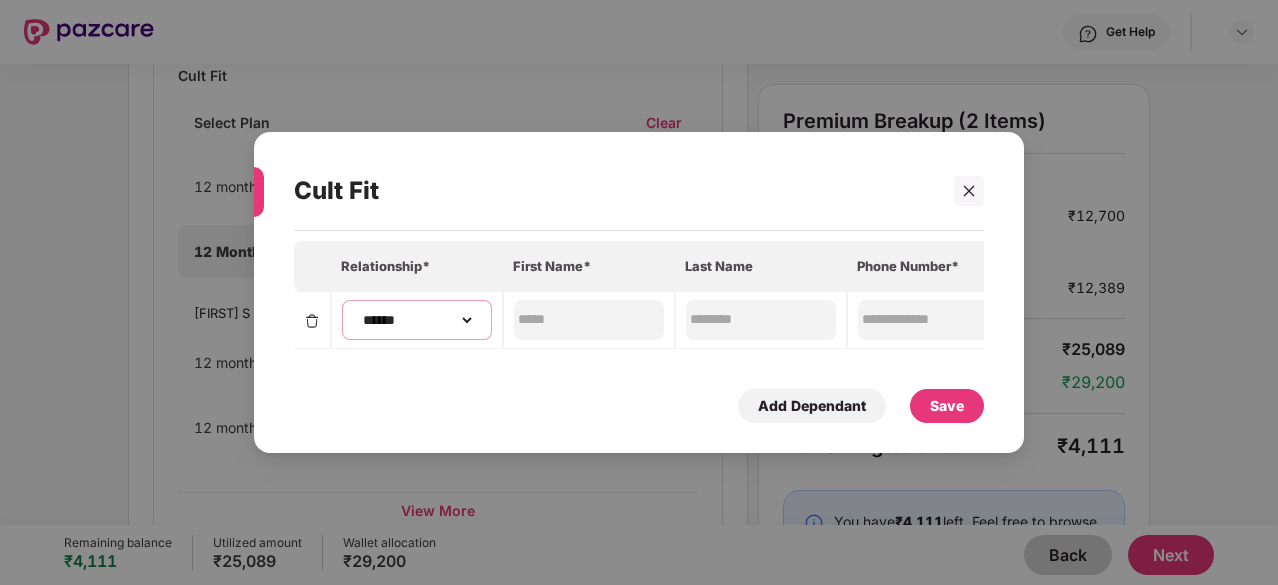 click on "**********" at bounding box center [417, 320] 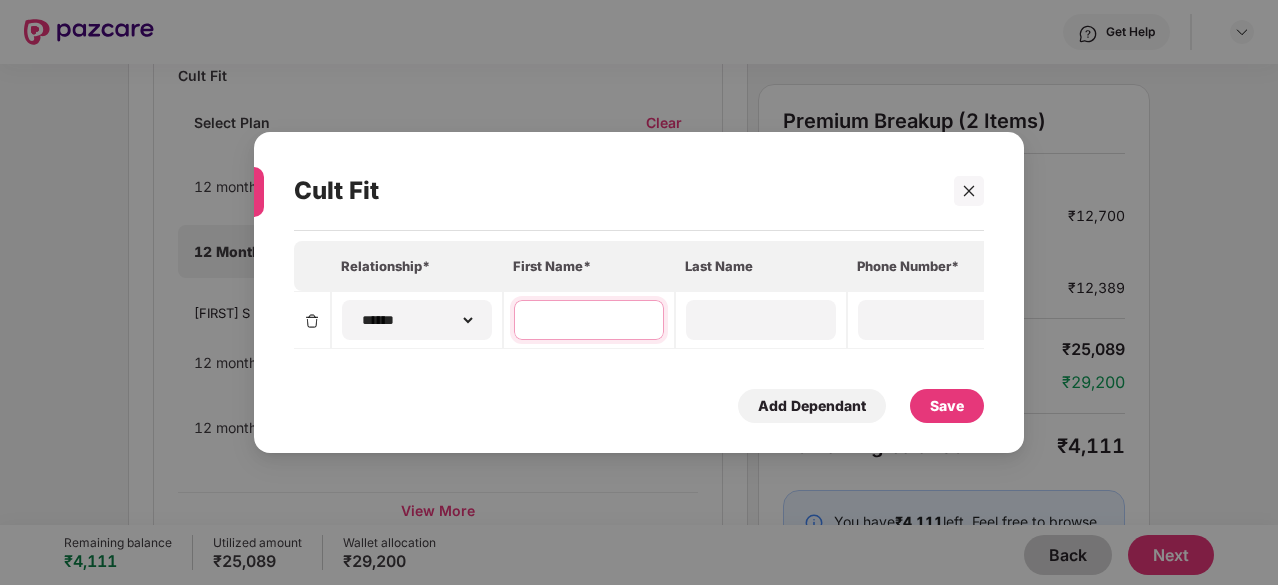 click at bounding box center [589, 319] 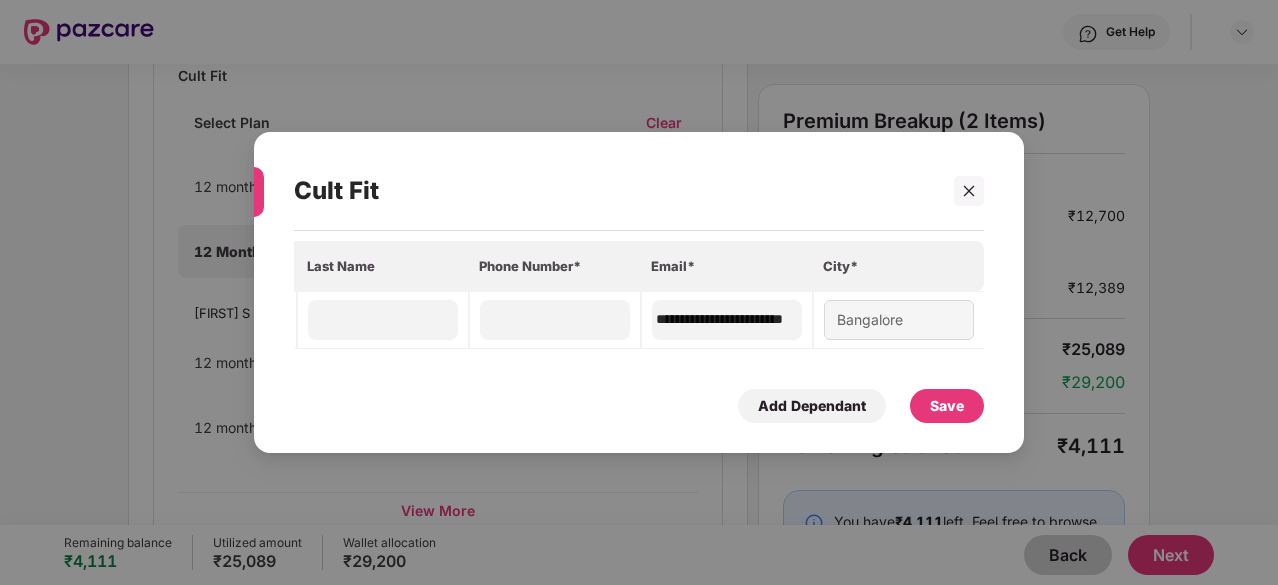 scroll, scrollTop: 0, scrollLeft: 0, axis: both 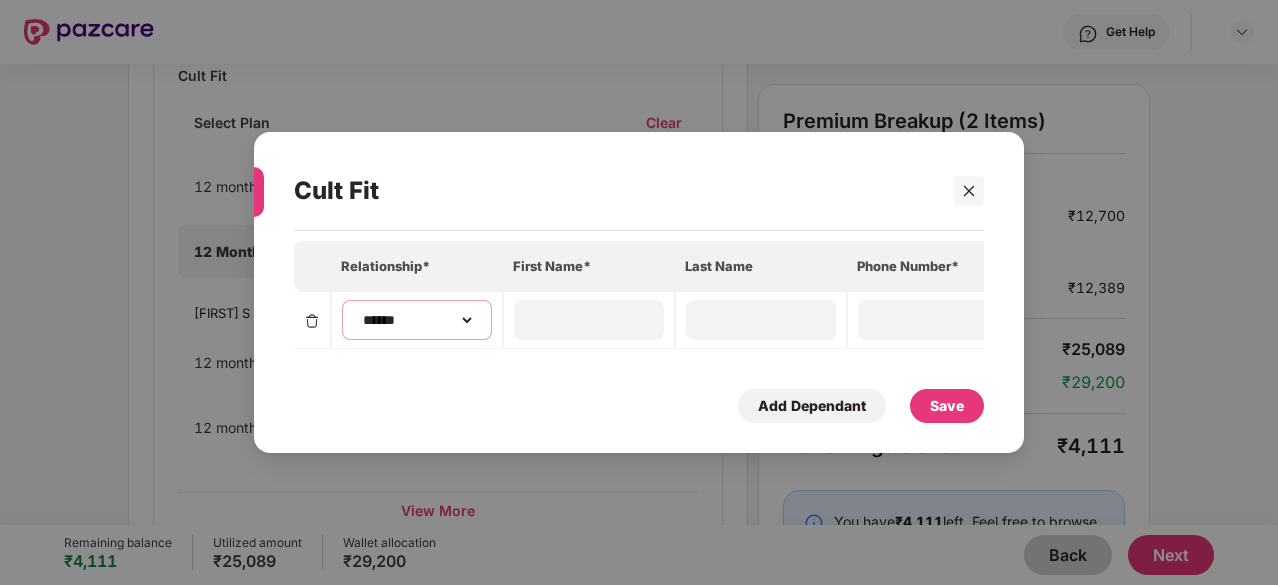 click on "**********" at bounding box center [417, 320] 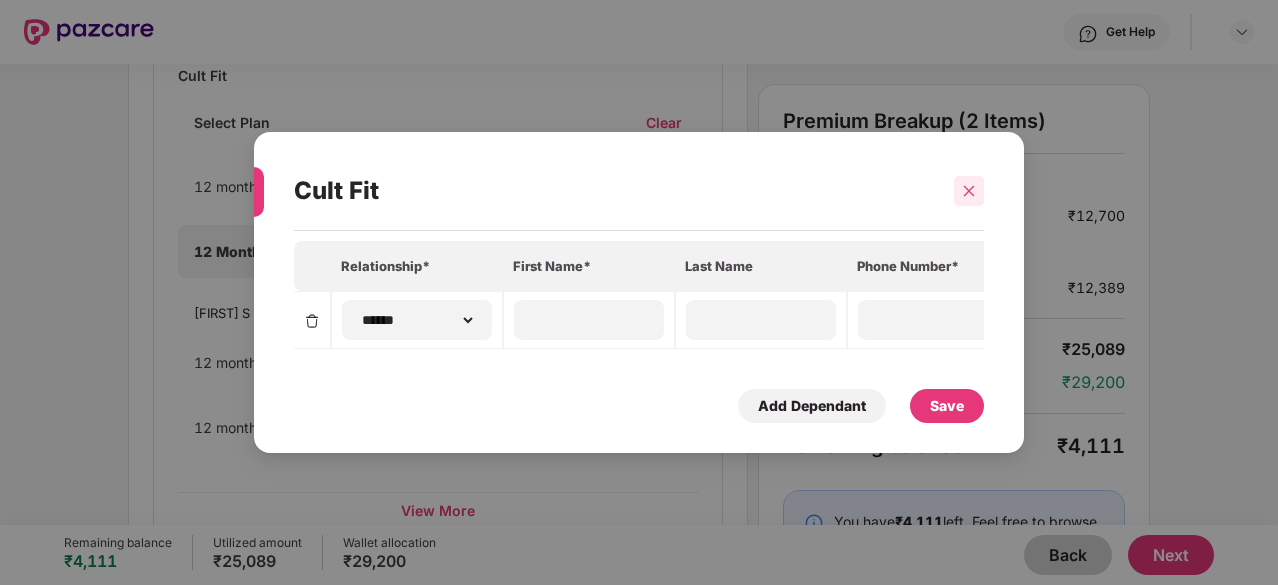 click at bounding box center (969, 191) 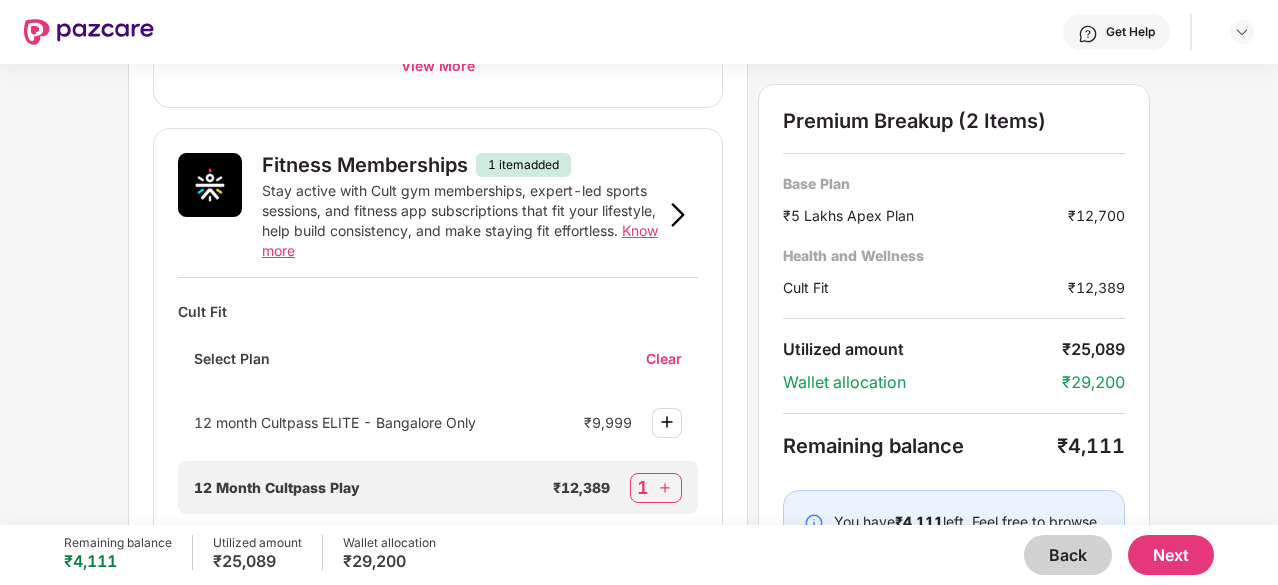 scroll, scrollTop: 674, scrollLeft: 0, axis: vertical 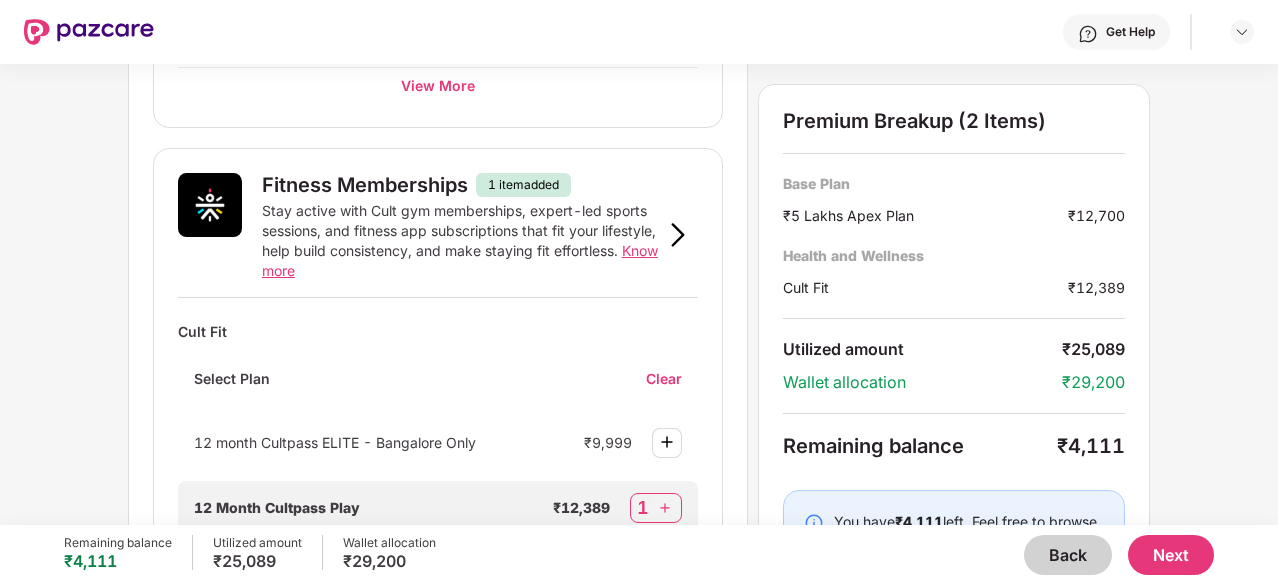 click on "Back" at bounding box center (1068, 555) 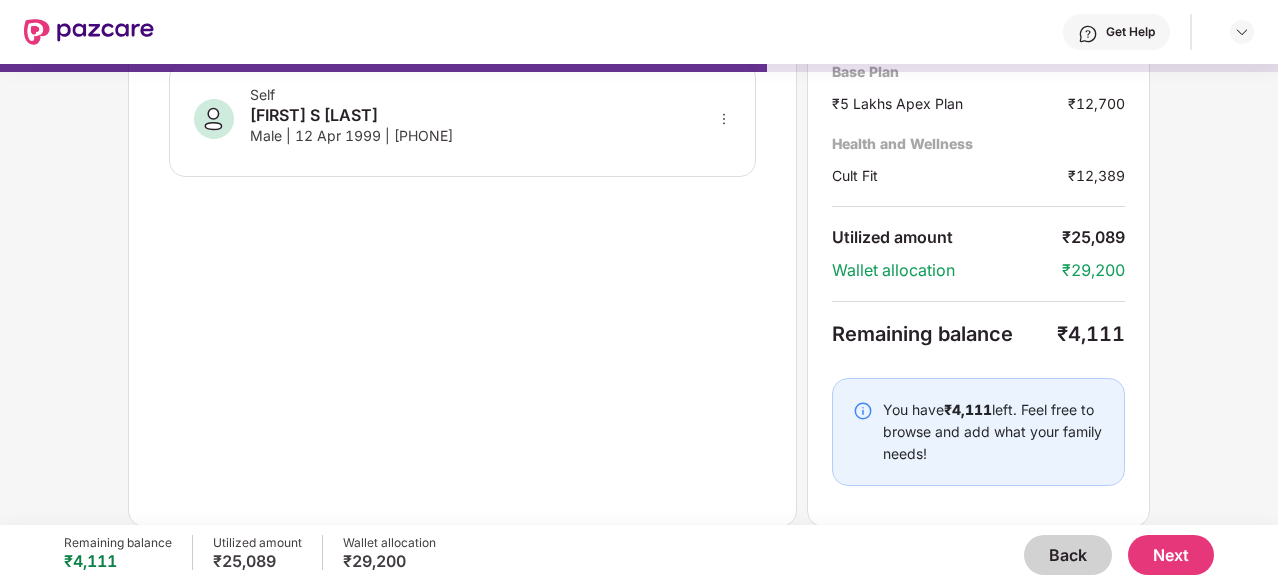 scroll, scrollTop: 0, scrollLeft: 0, axis: both 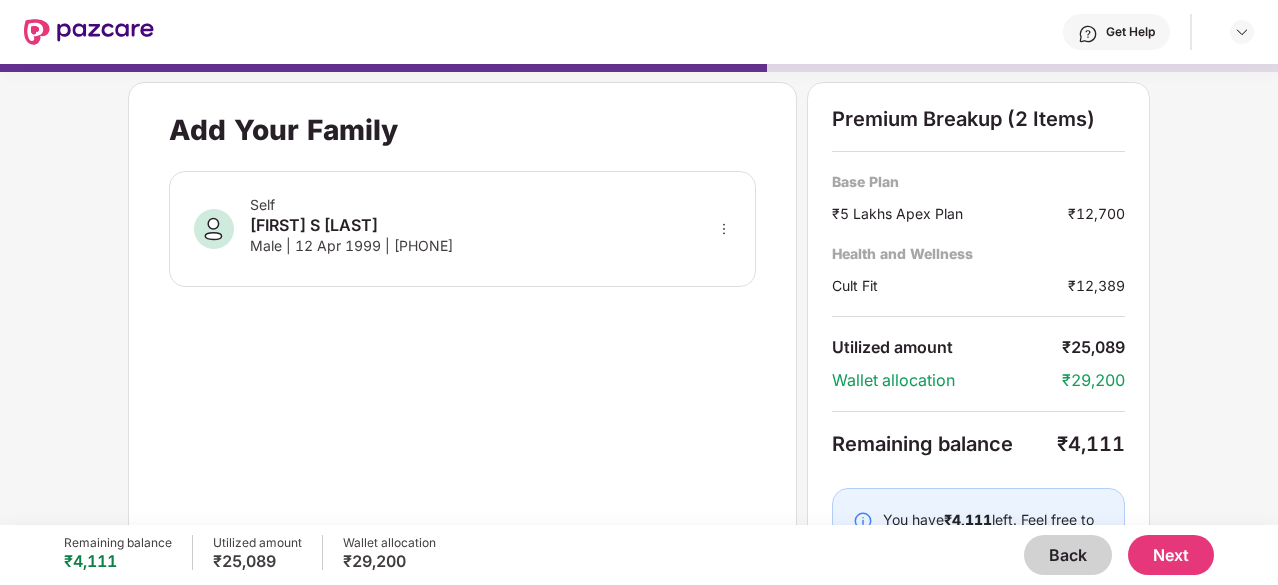click on "Back" at bounding box center (1068, 555) 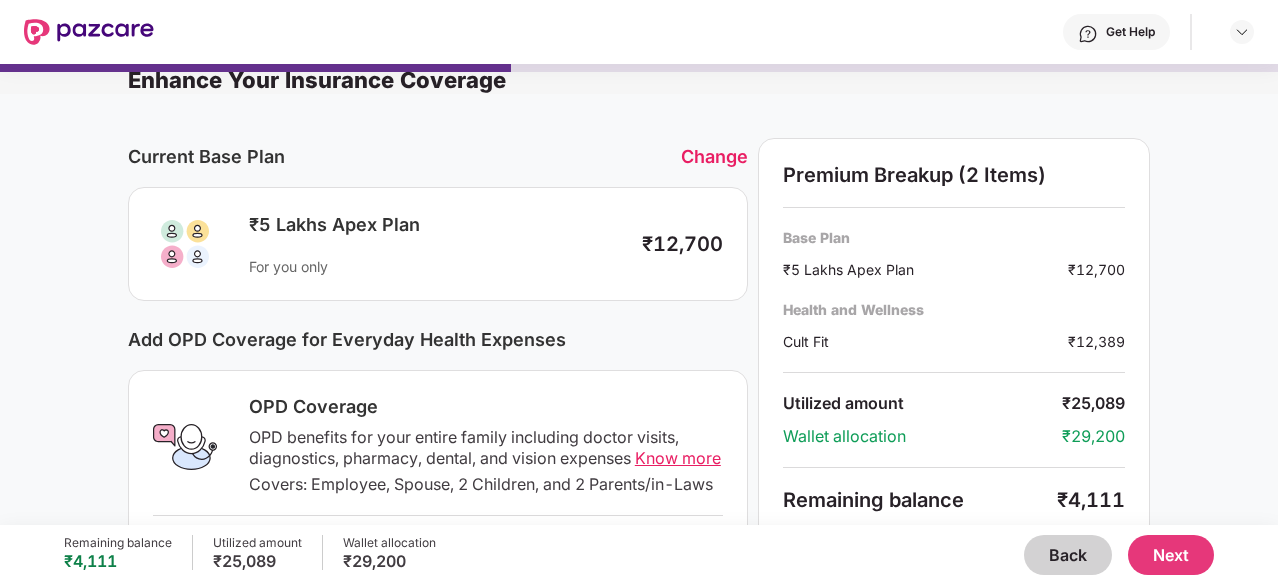 scroll, scrollTop: 0, scrollLeft: 0, axis: both 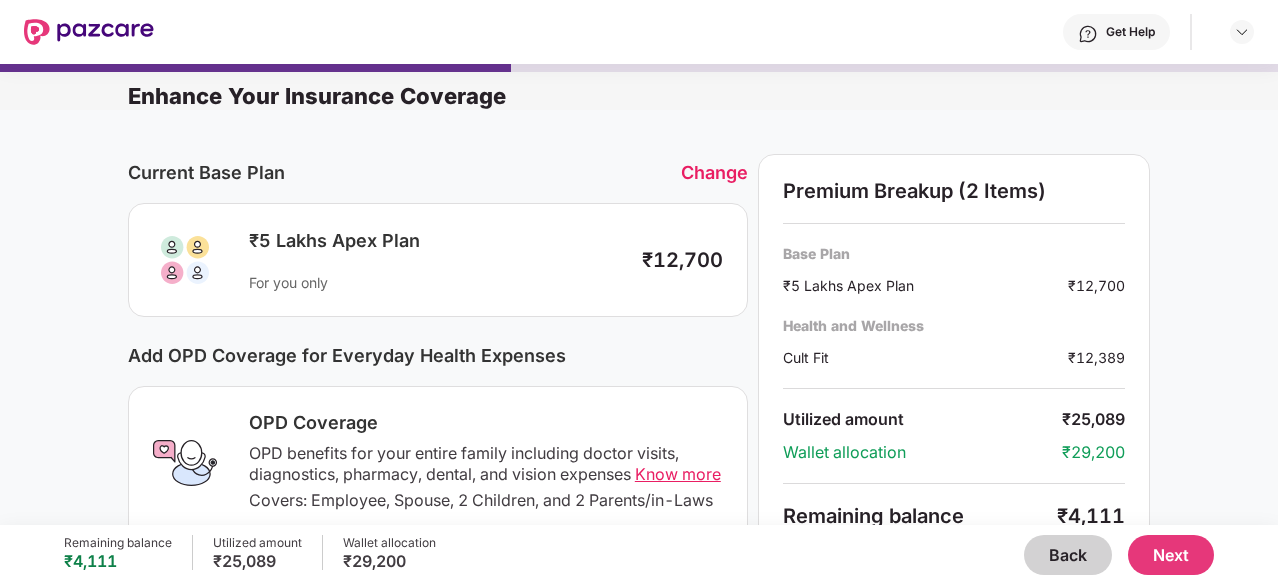 click on "Back" at bounding box center (1068, 555) 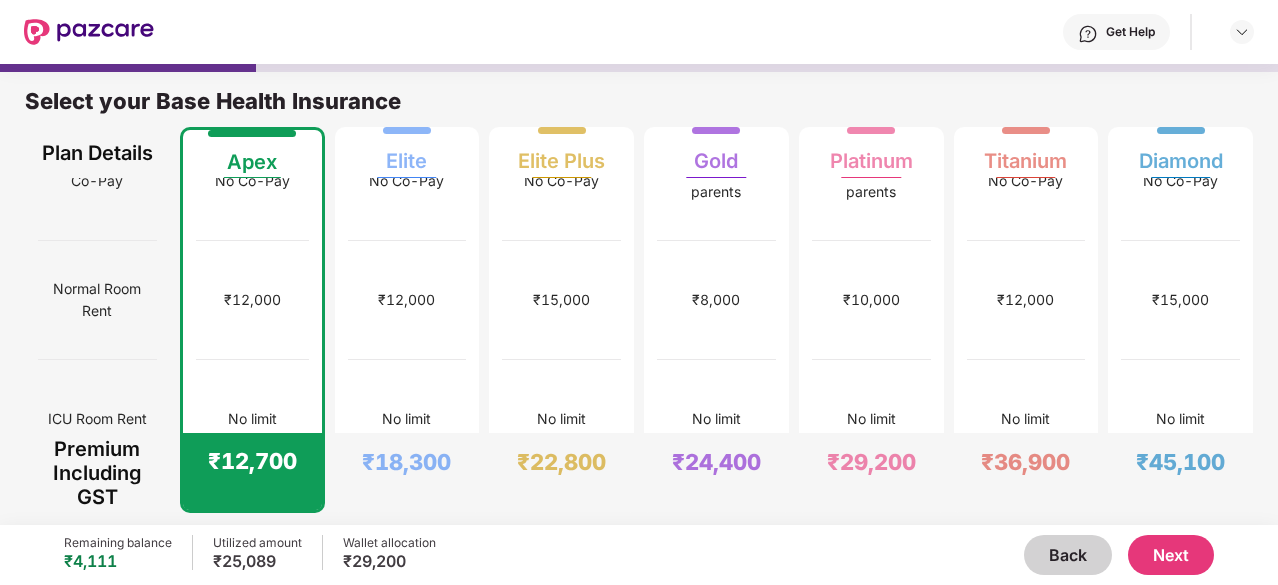 scroll, scrollTop: 380, scrollLeft: 0, axis: vertical 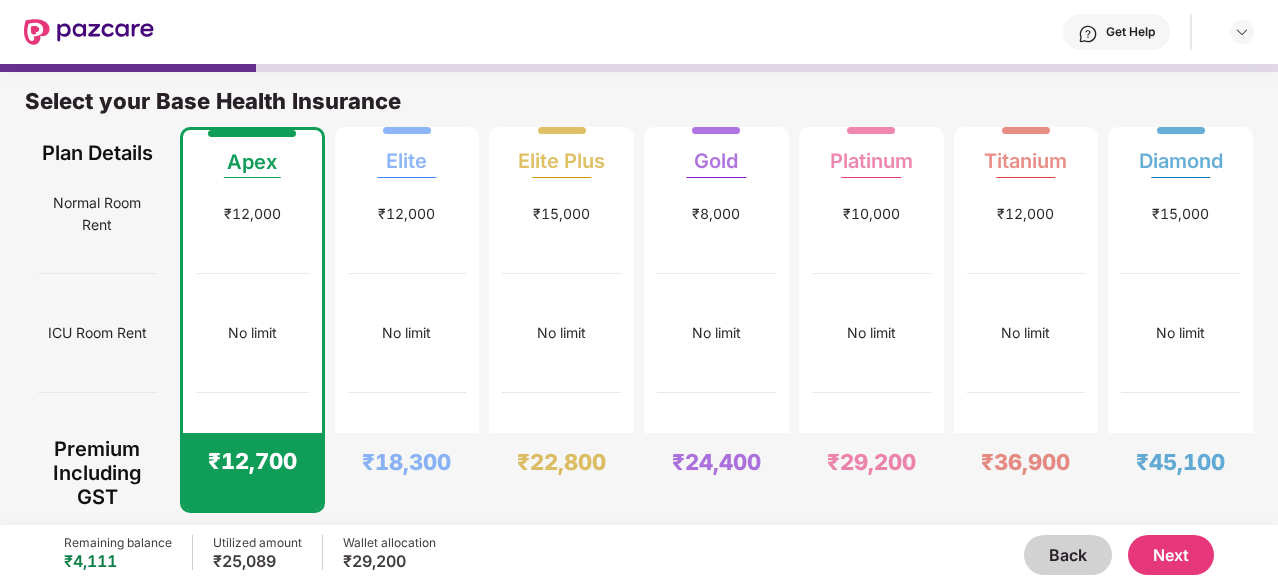 click on "ICU Room Rent" at bounding box center [97, 333] 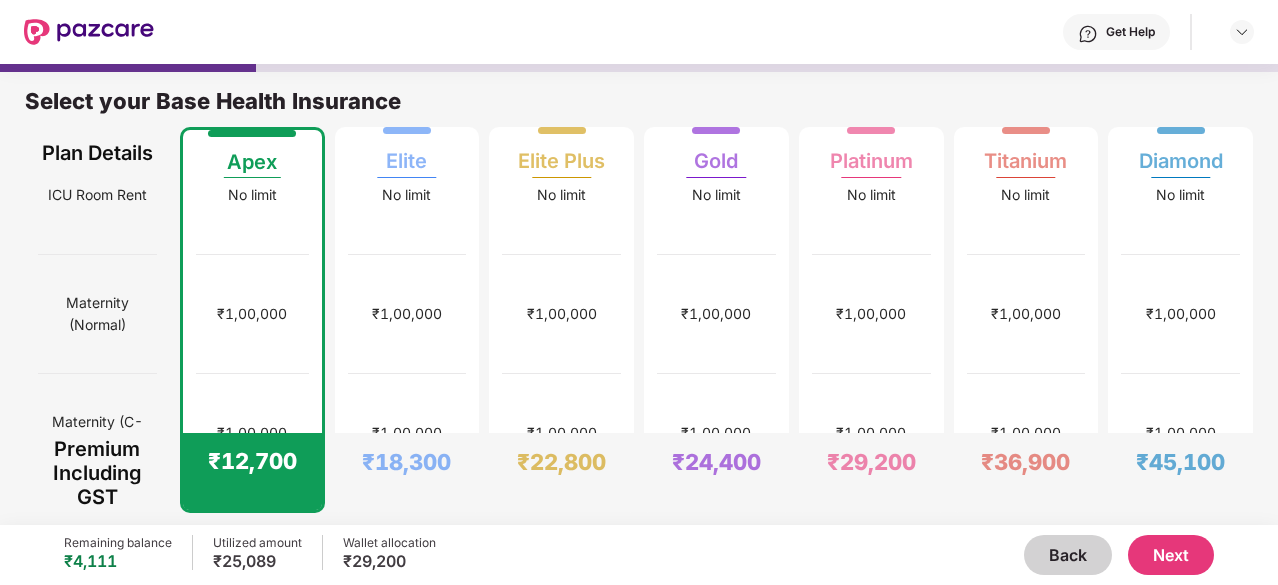 click on "₹1,00,000" at bounding box center [252, 314] 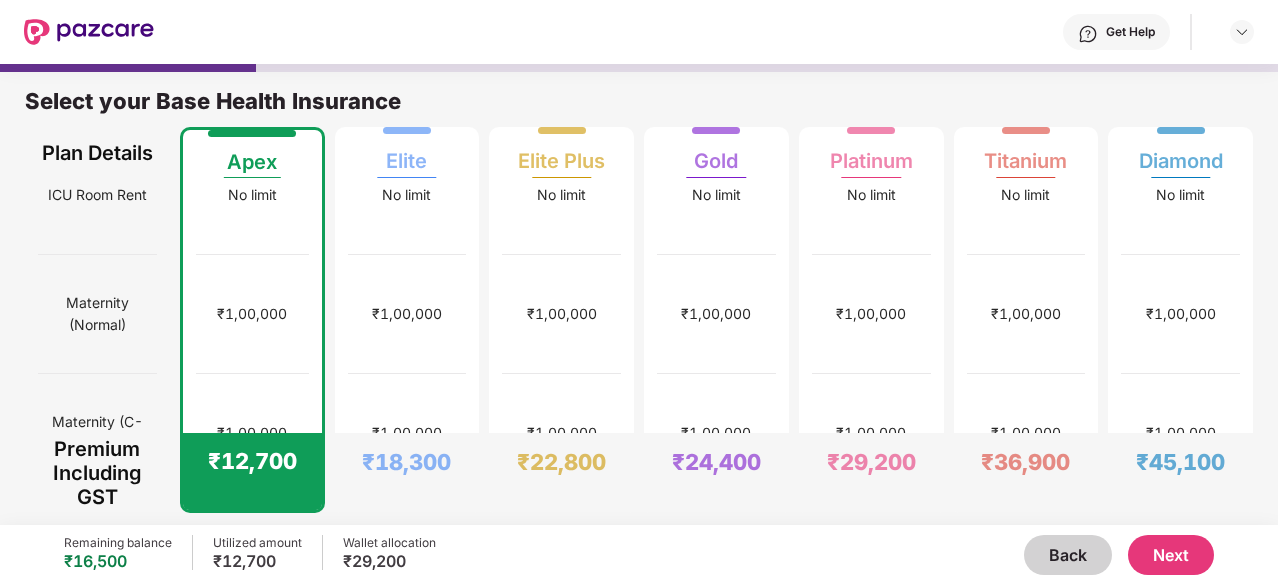 click on "₹12,700" at bounding box center (252, 471) 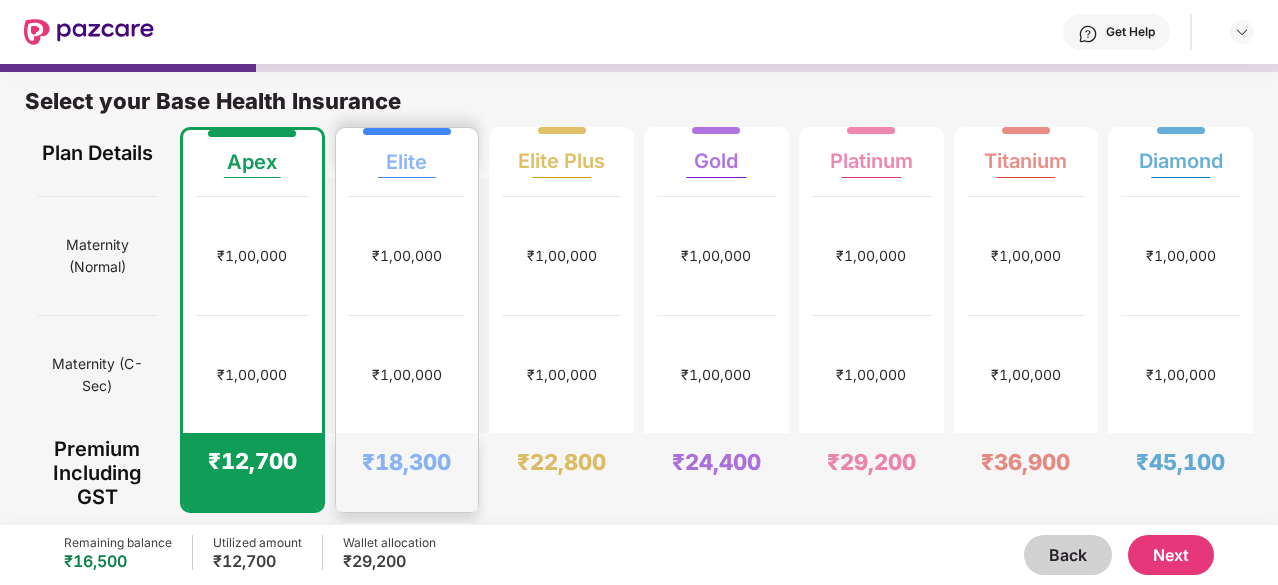 scroll, scrollTop: 610, scrollLeft: 0, axis: vertical 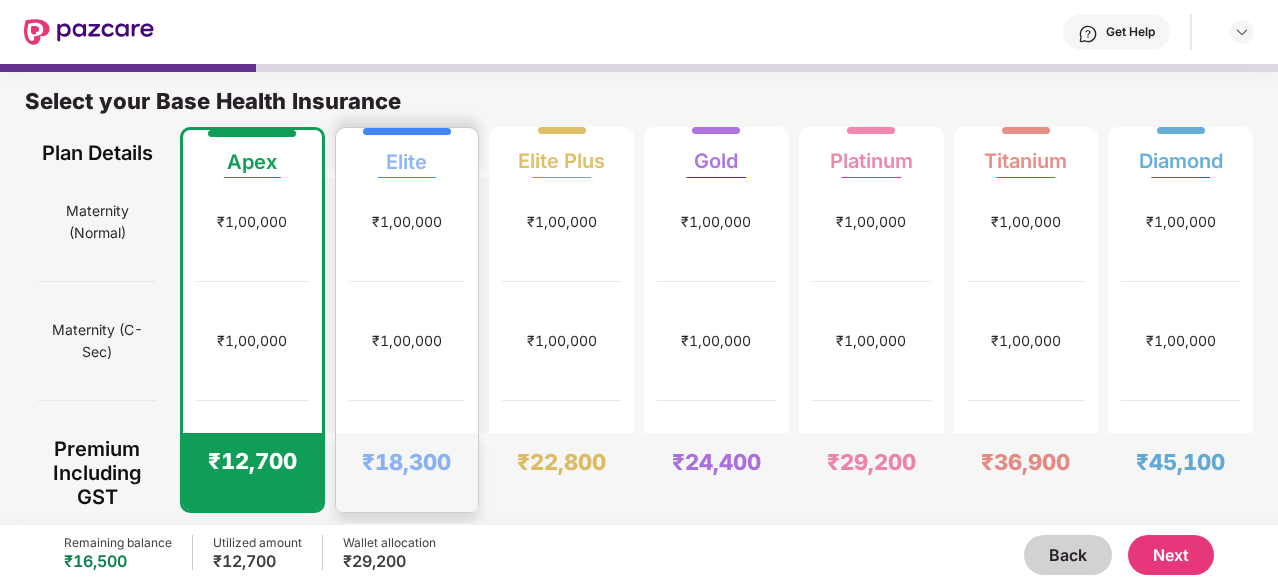 click on "₹18,300" at bounding box center [407, 472] 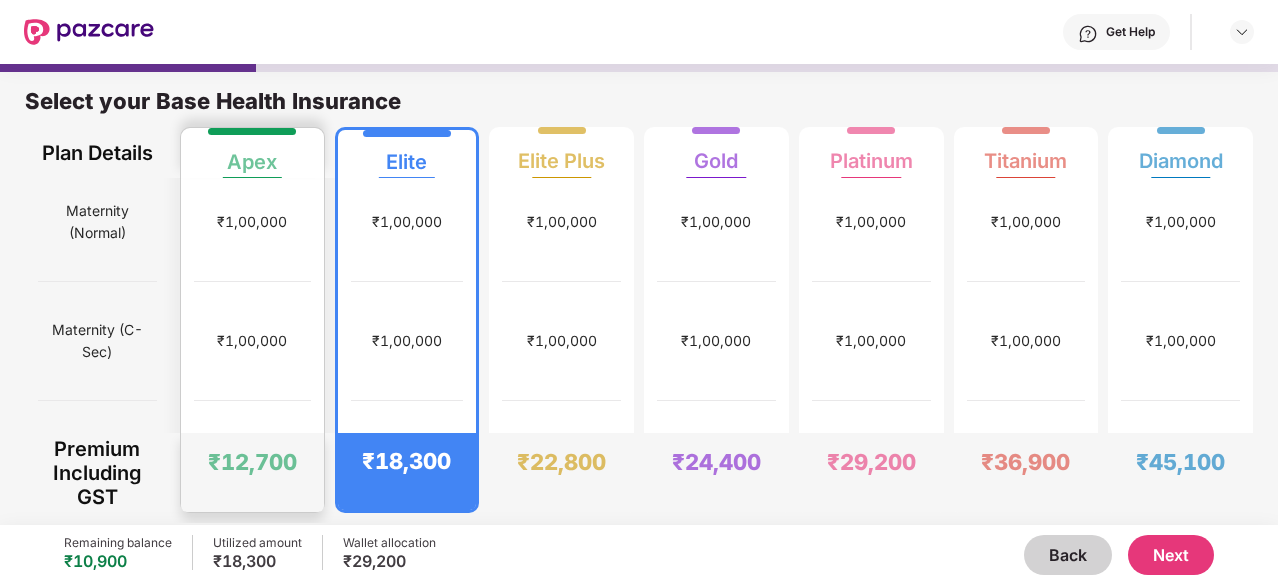 click on "₹12,700" at bounding box center (252, 462) 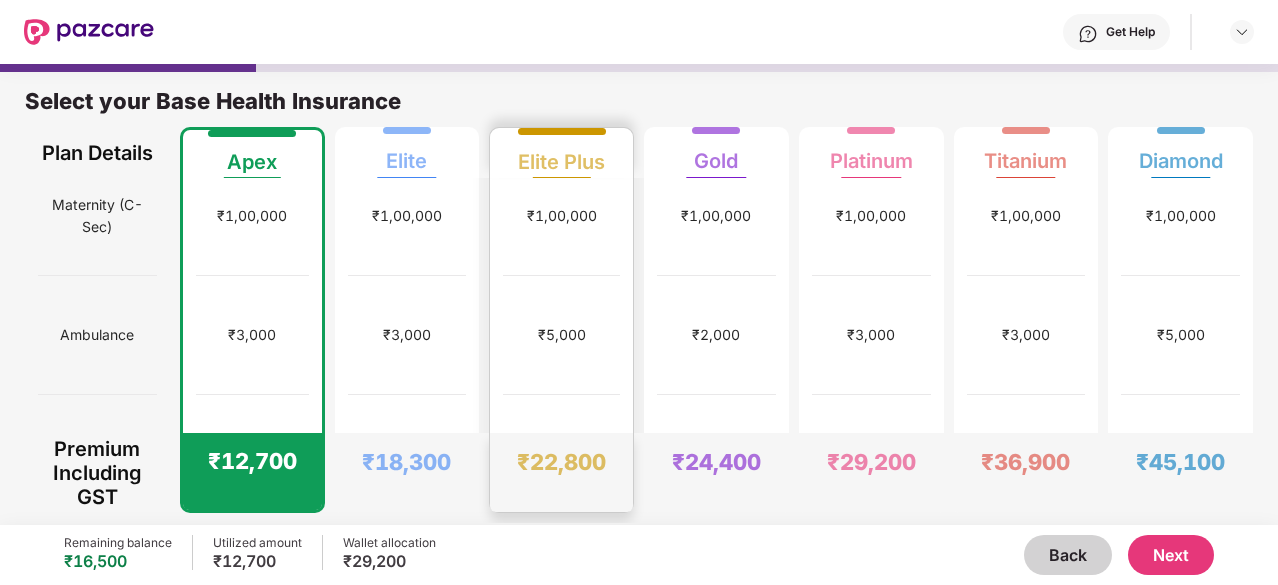 scroll, scrollTop: 737, scrollLeft: 0, axis: vertical 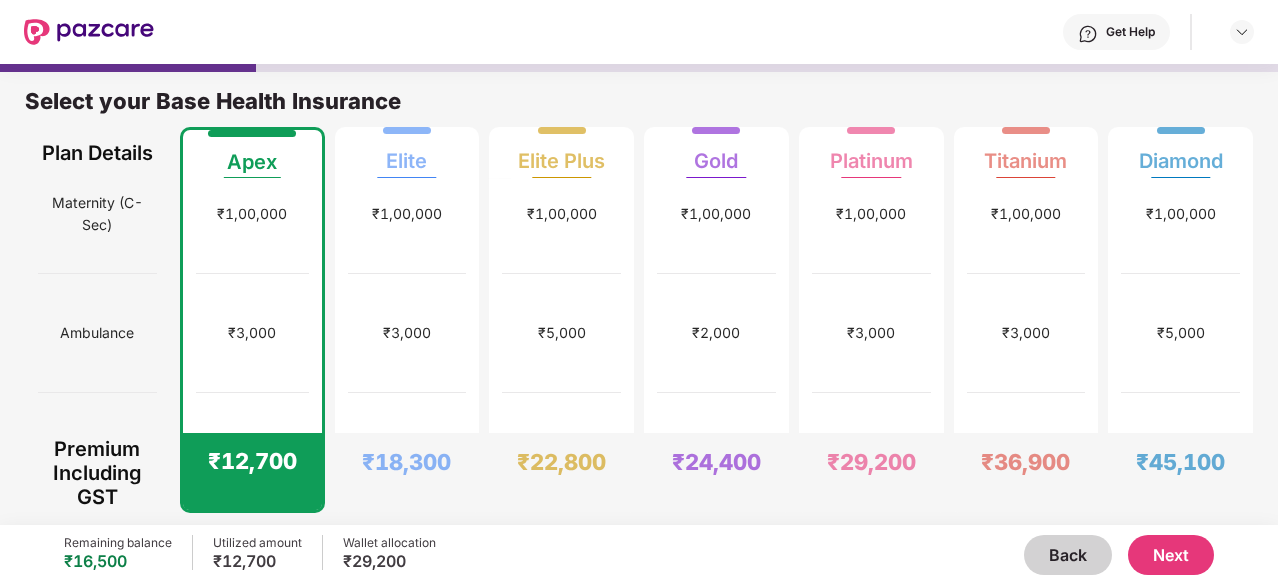 click on "Next" at bounding box center (1171, 555) 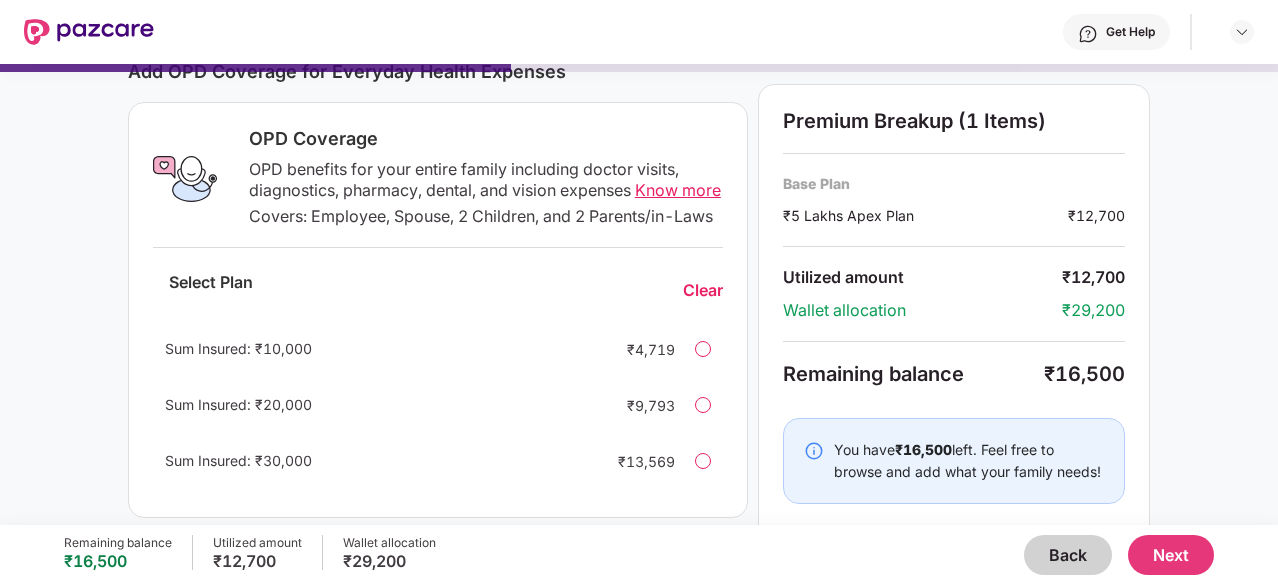 scroll, scrollTop: 285, scrollLeft: 0, axis: vertical 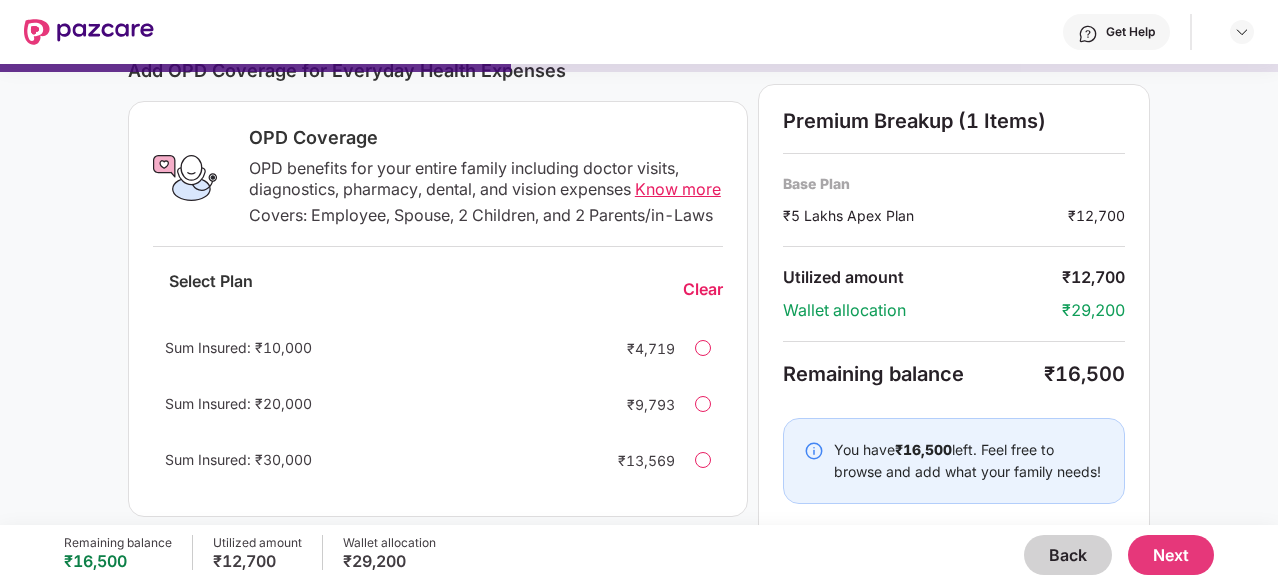click at bounding box center (703, 348) 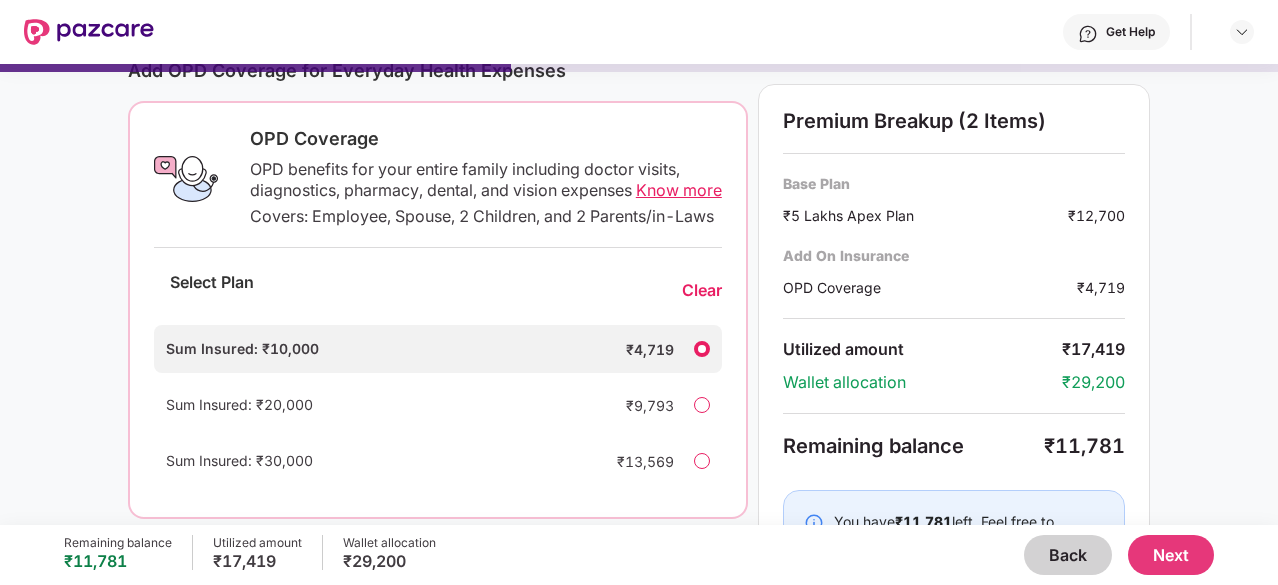 click at bounding box center (702, 349) 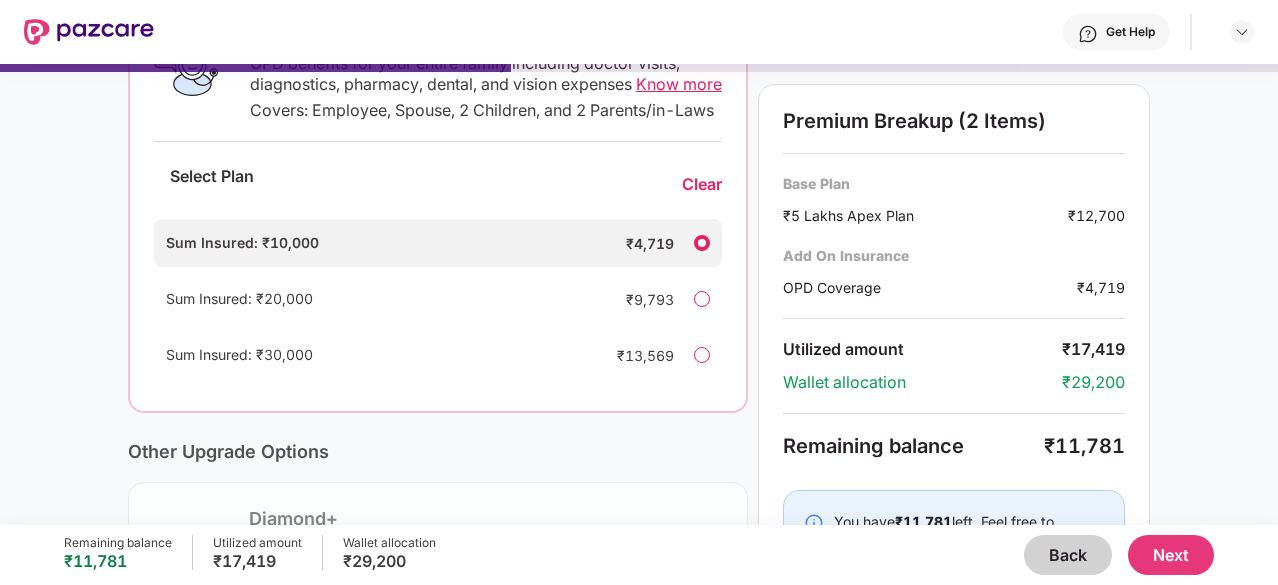 scroll, scrollTop: 382, scrollLeft: 0, axis: vertical 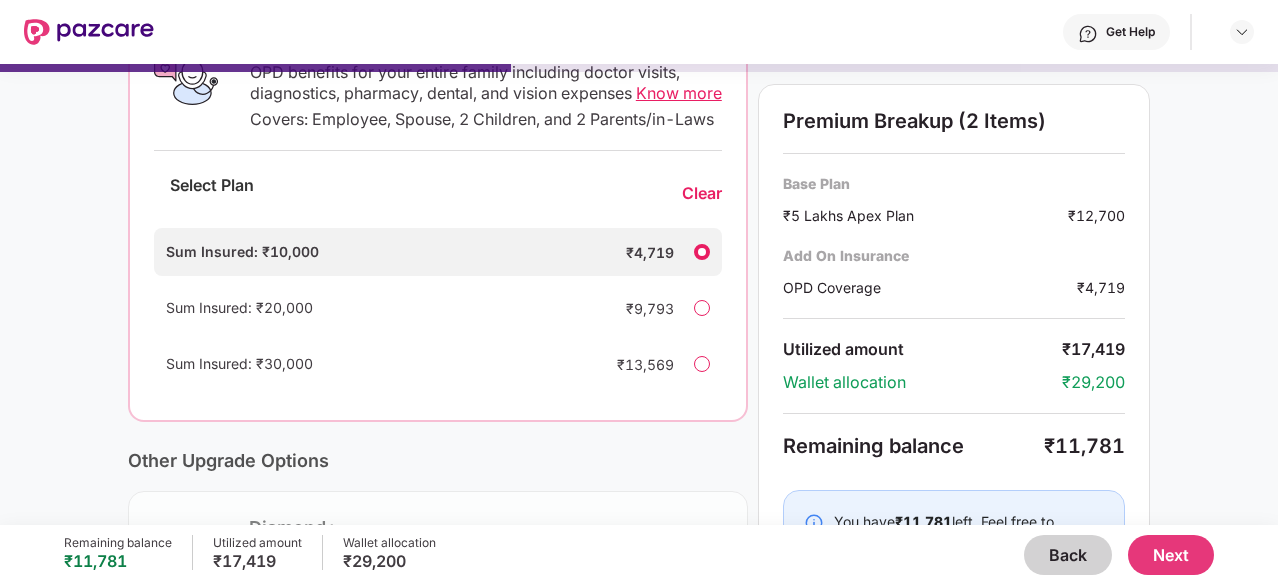 click on "Sum Insured: ₹20,000 ₹9,793" at bounding box center [438, 308] 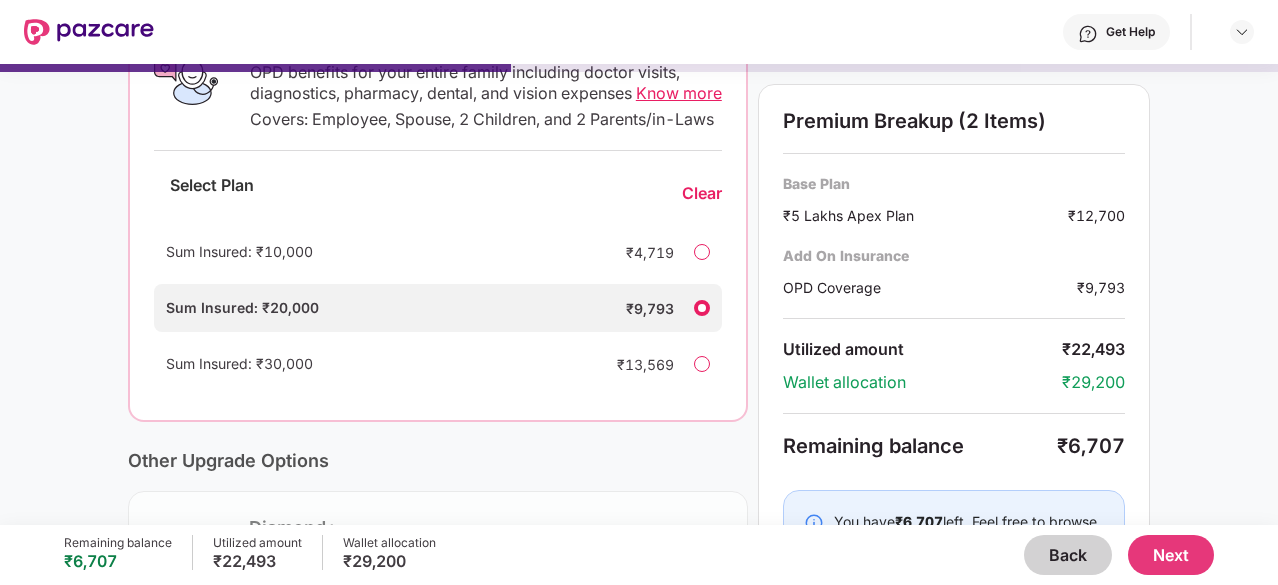 click on "Sum Insured: ₹30,000 ₹13,569" at bounding box center [438, 364] 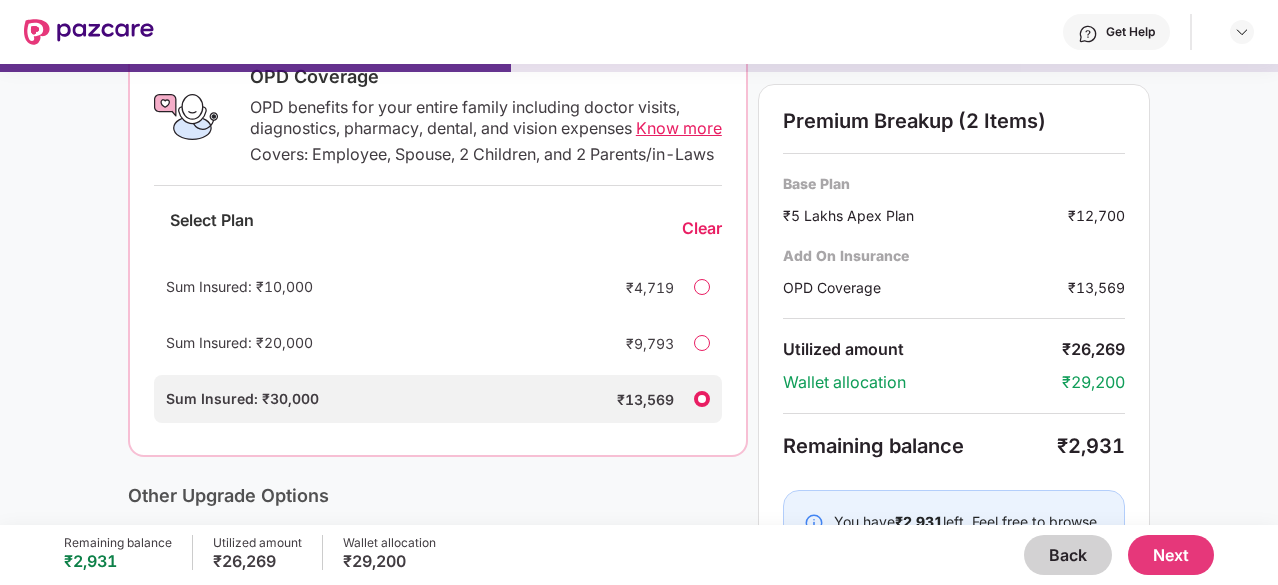 scroll, scrollTop: 346, scrollLeft: 0, axis: vertical 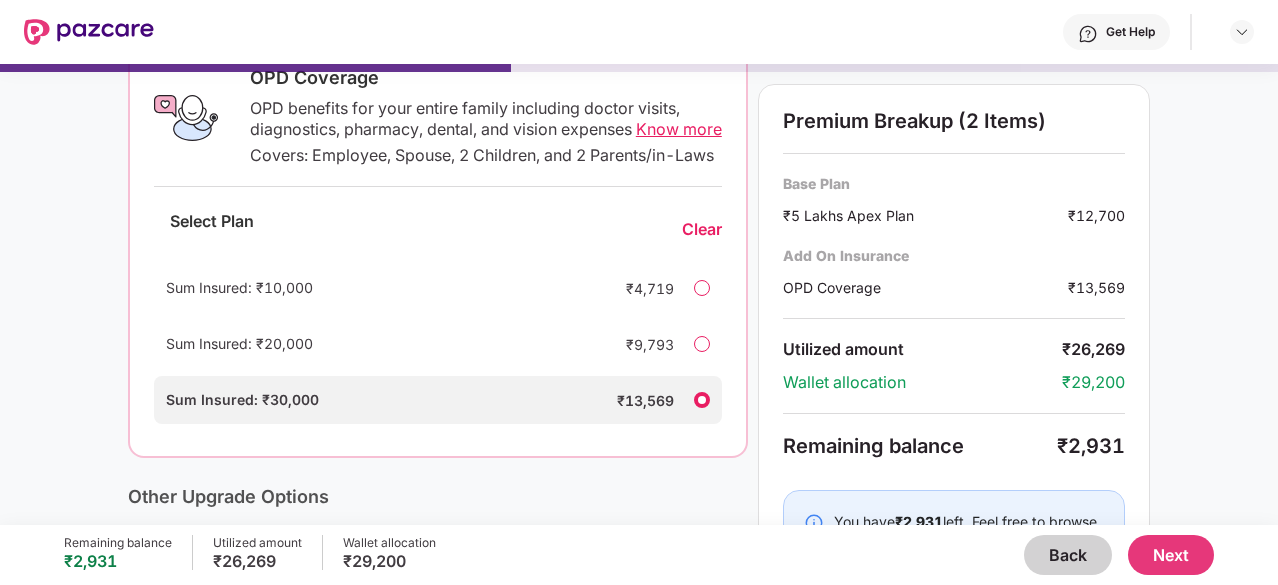 click on "Select Plan Clear" at bounding box center (438, 229) 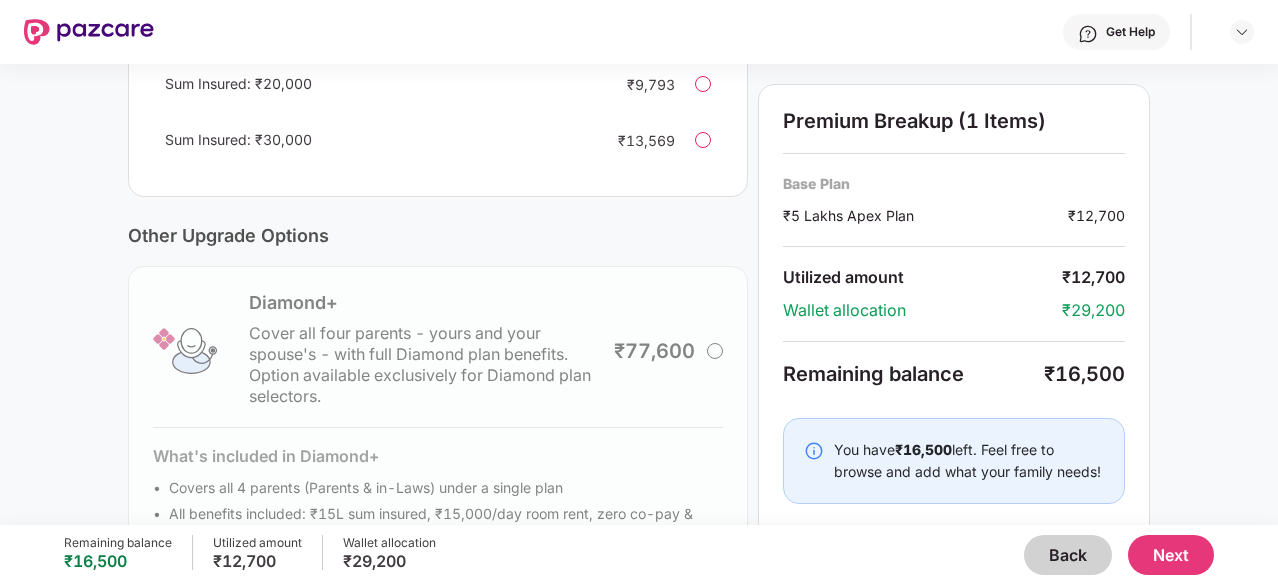 scroll, scrollTop: 724, scrollLeft: 0, axis: vertical 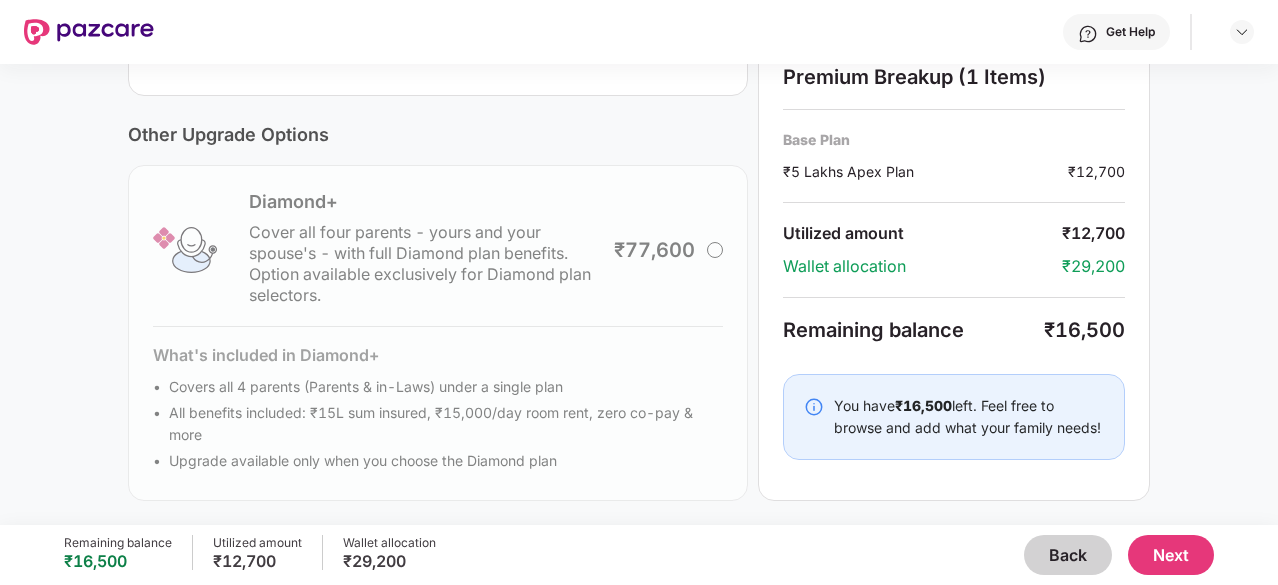 click on "Next" at bounding box center (1171, 555) 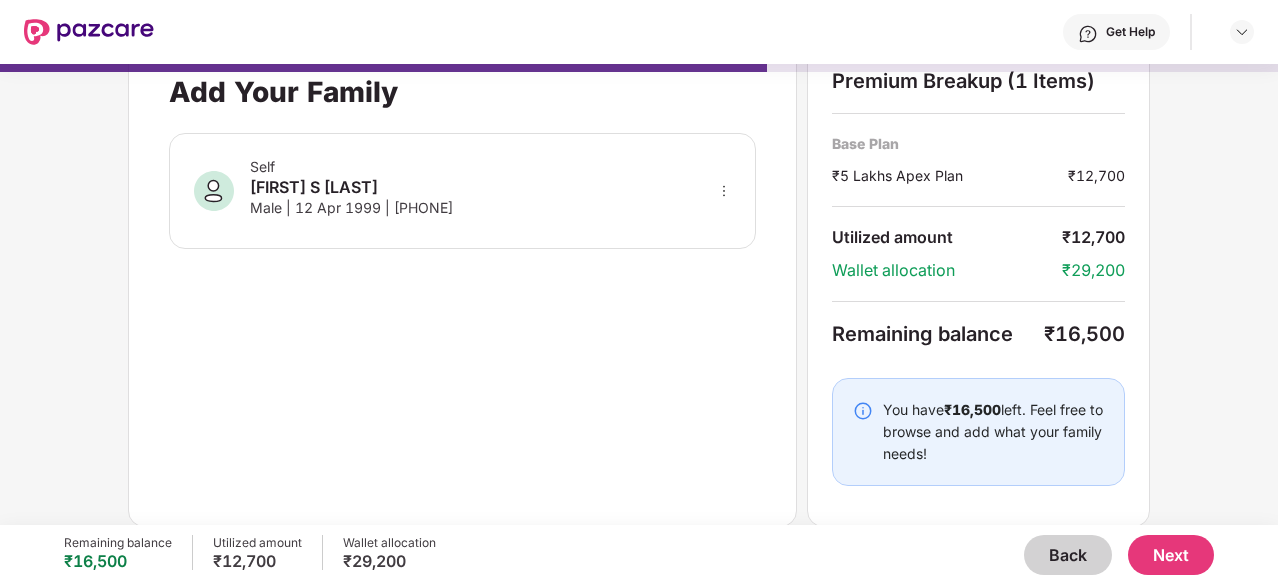 scroll, scrollTop: 0, scrollLeft: 0, axis: both 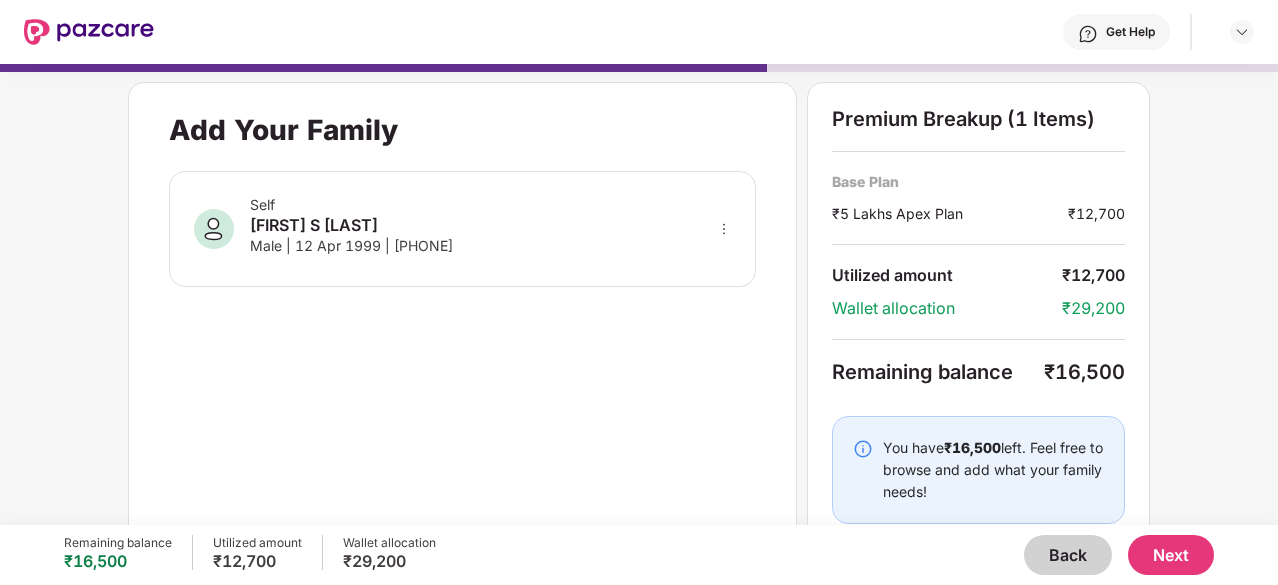 click 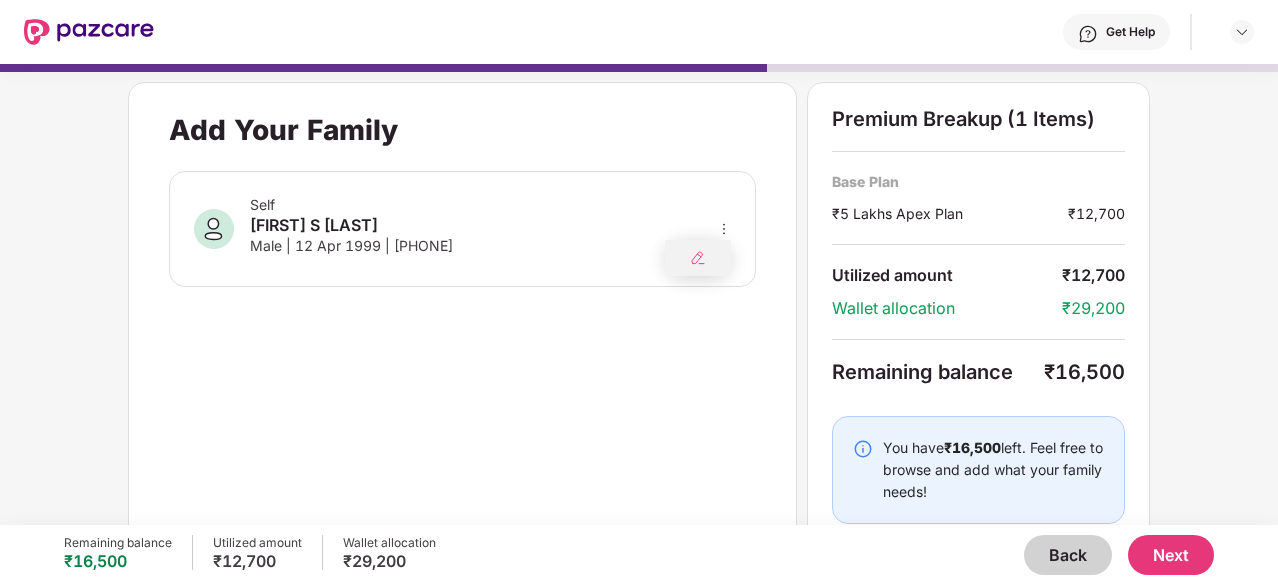 click at bounding box center (698, 258) 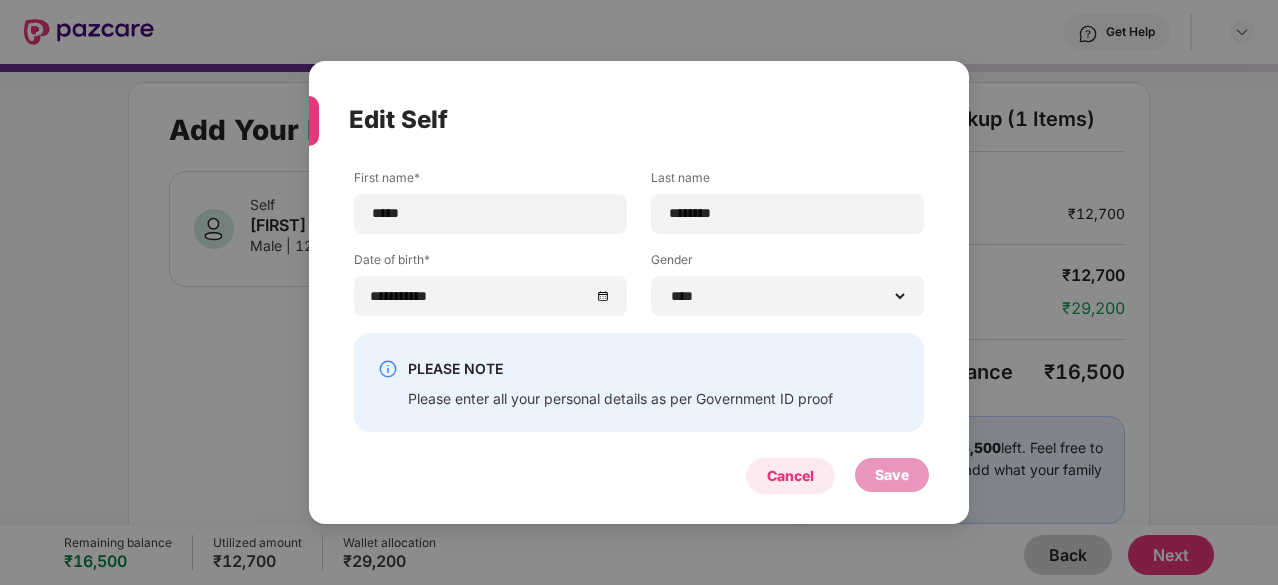 click on "Cancel" at bounding box center [790, 476] 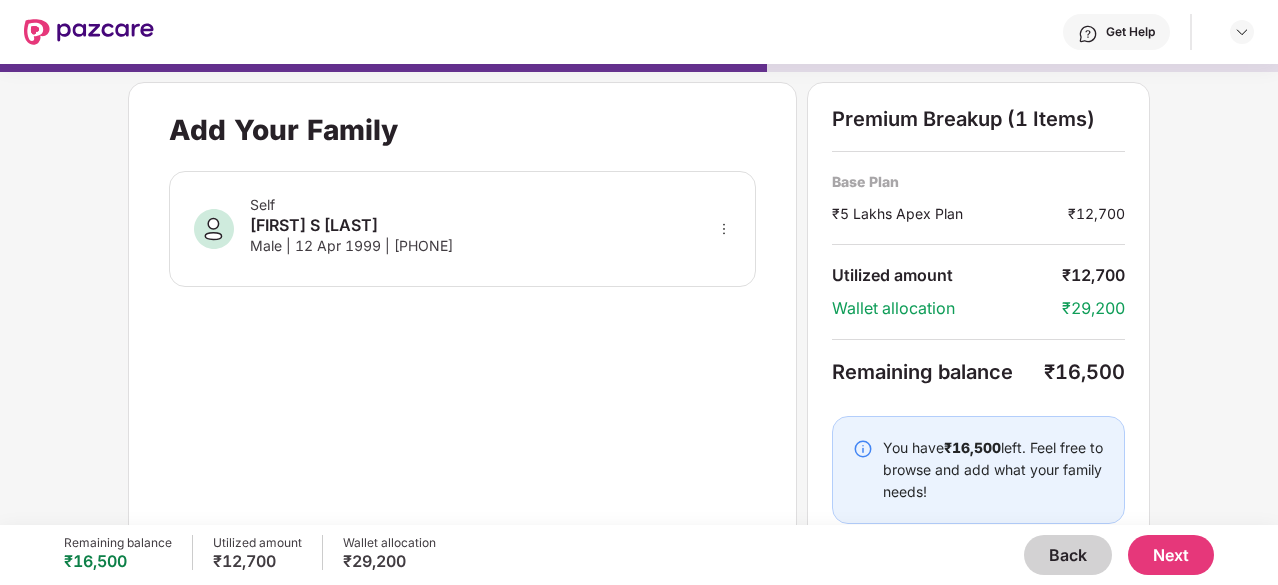click on "Next" at bounding box center [1171, 555] 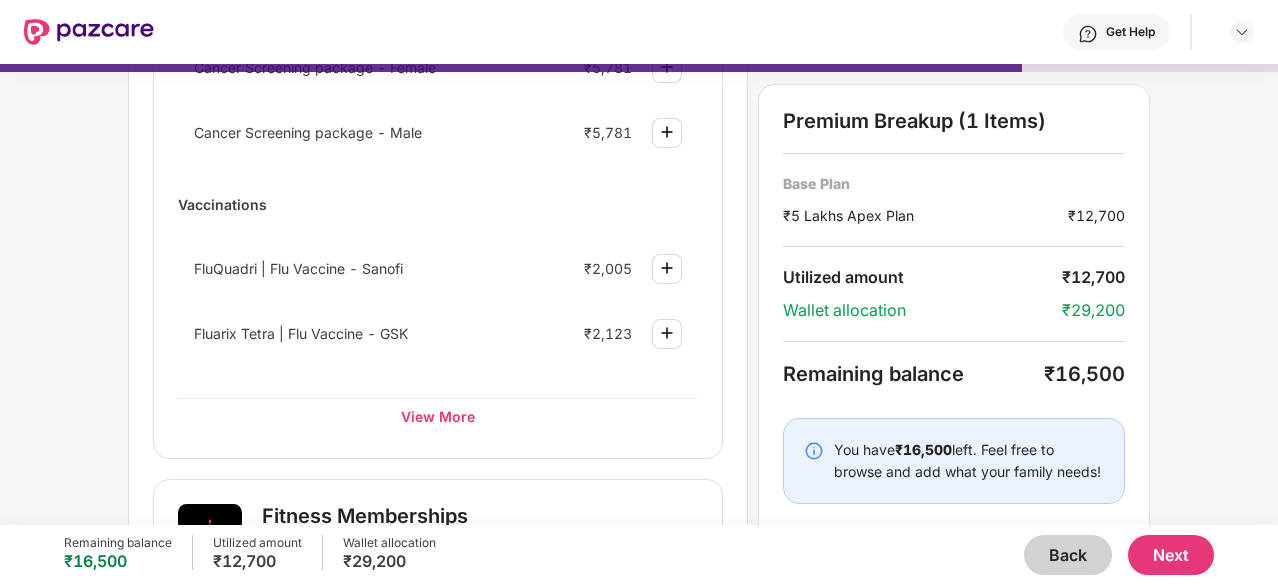scroll, scrollTop: 357, scrollLeft: 0, axis: vertical 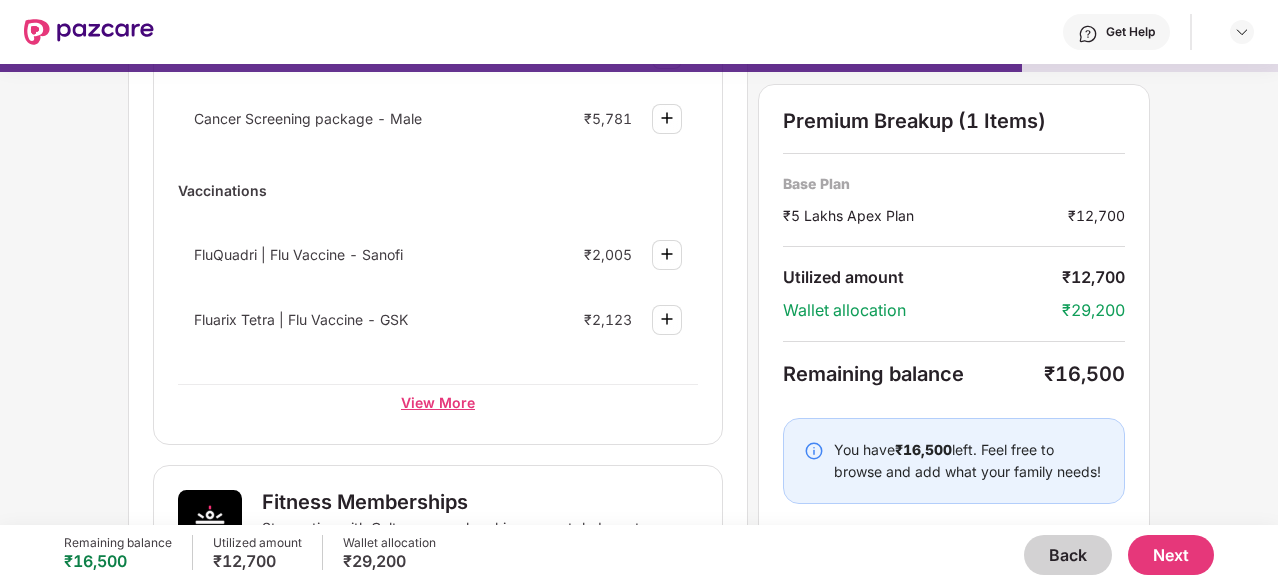 click on "View More" at bounding box center [438, 402] 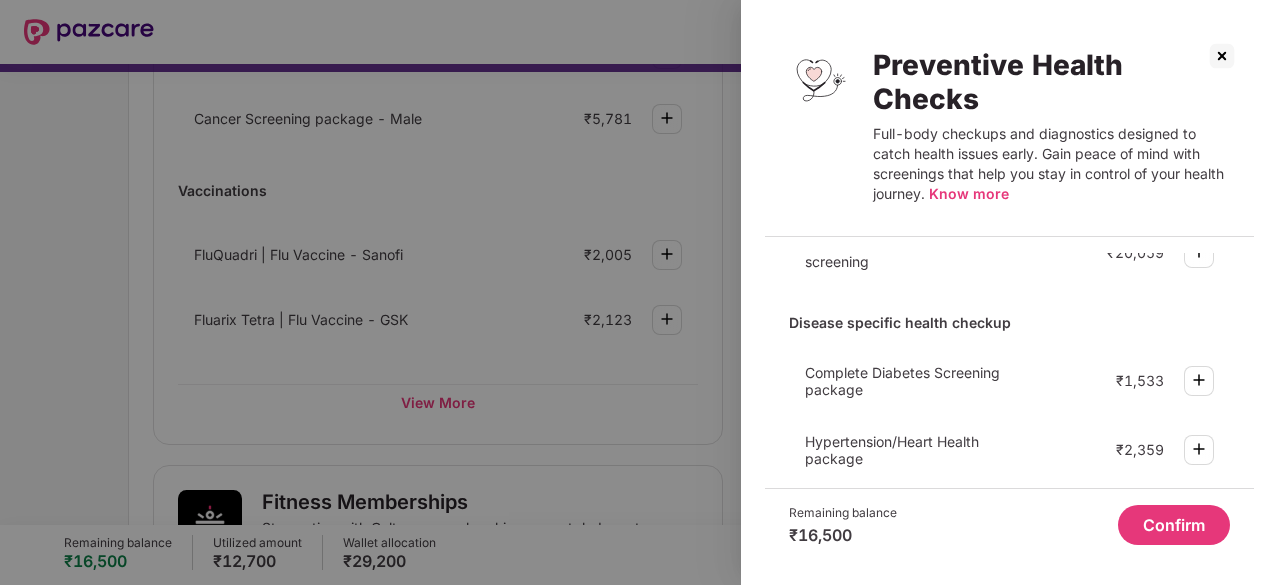 scroll, scrollTop: 142, scrollLeft: 0, axis: vertical 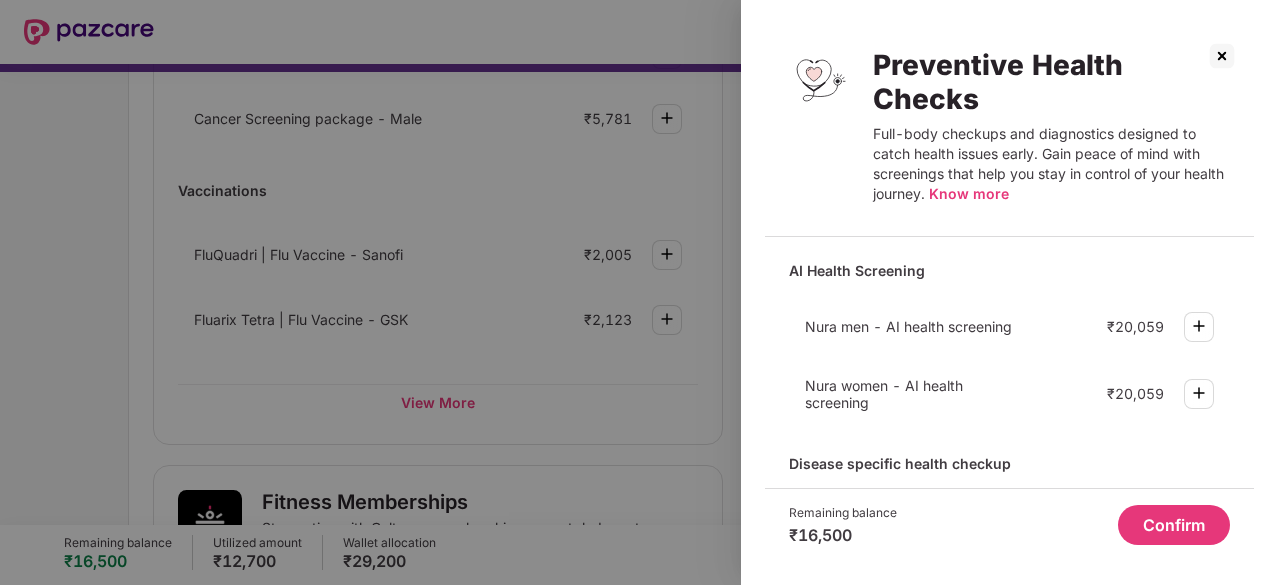 click at bounding box center (639, 292) 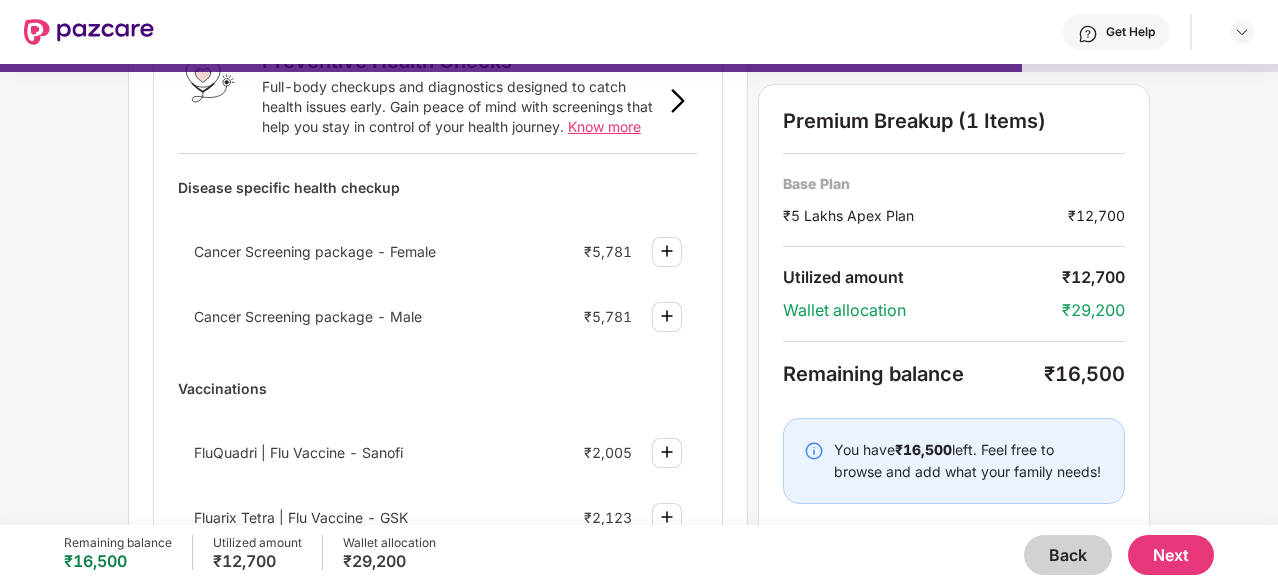 scroll, scrollTop: 46, scrollLeft: 0, axis: vertical 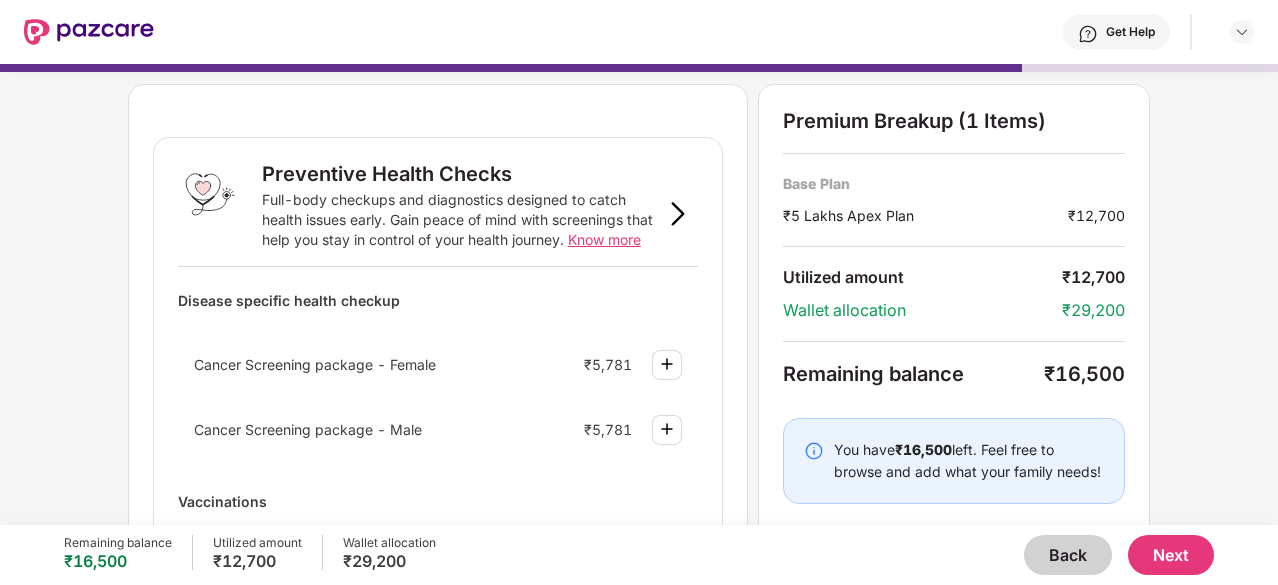 click at bounding box center [678, 214] 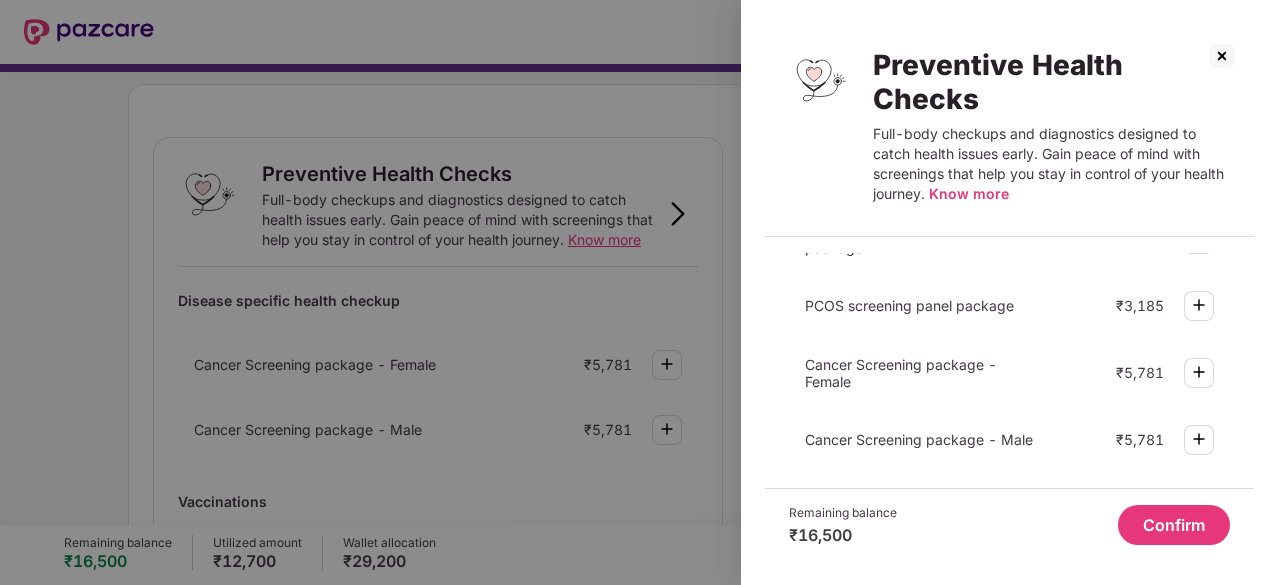 scroll, scrollTop: 371, scrollLeft: 0, axis: vertical 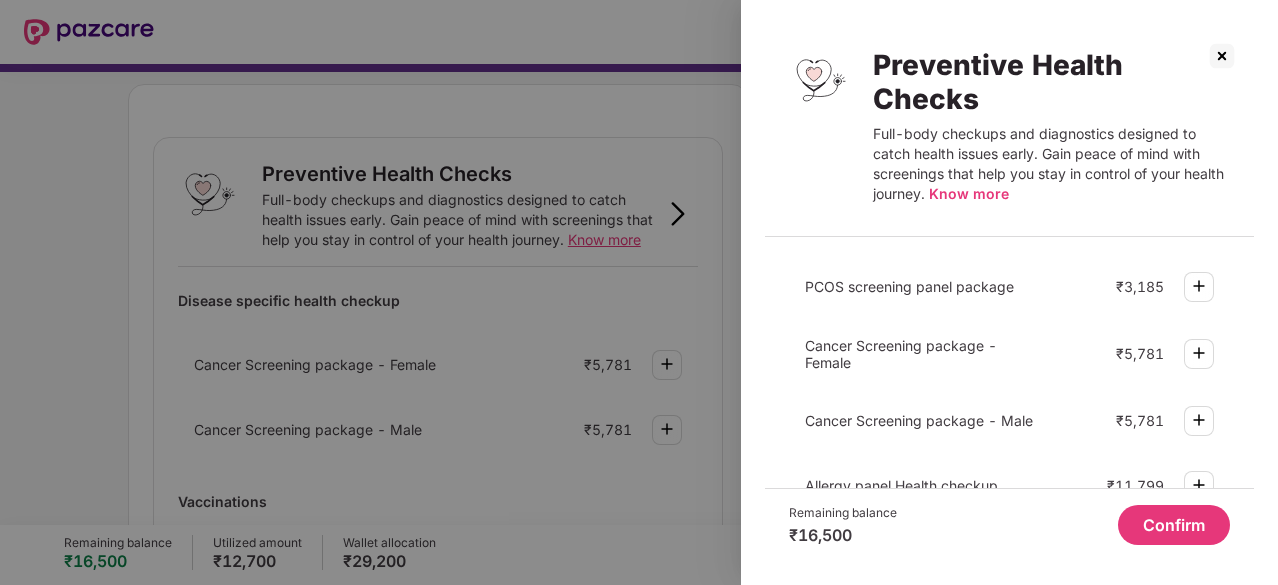 click at bounding box center [639, 292] 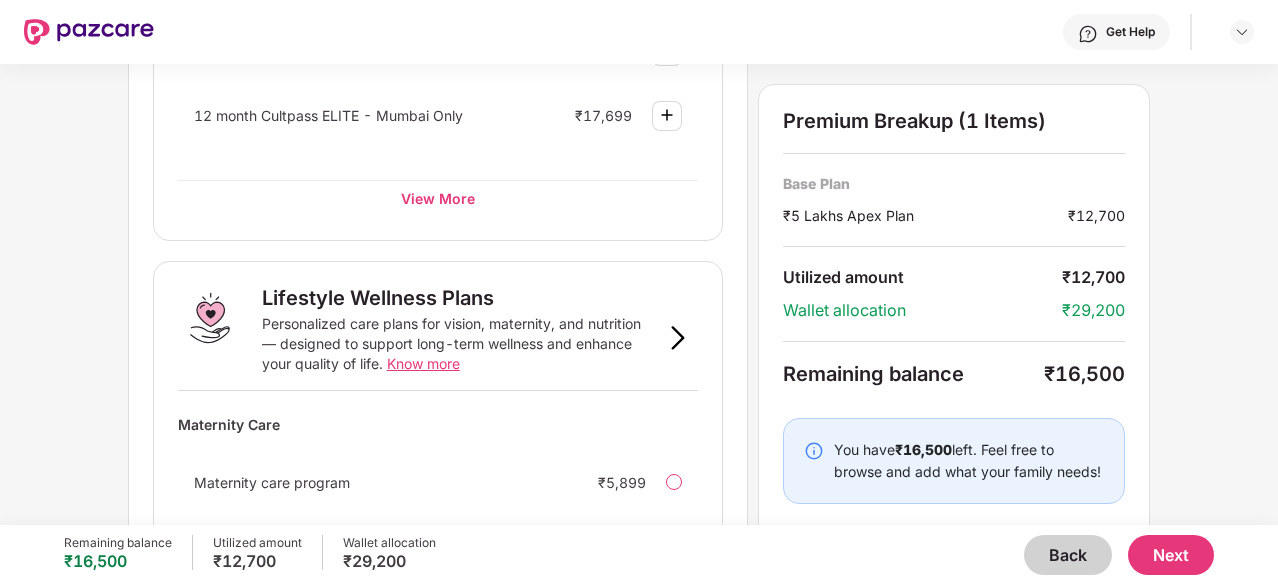 scroll, scrollTop: 1150, scrollLeft: 0, axis: vertical 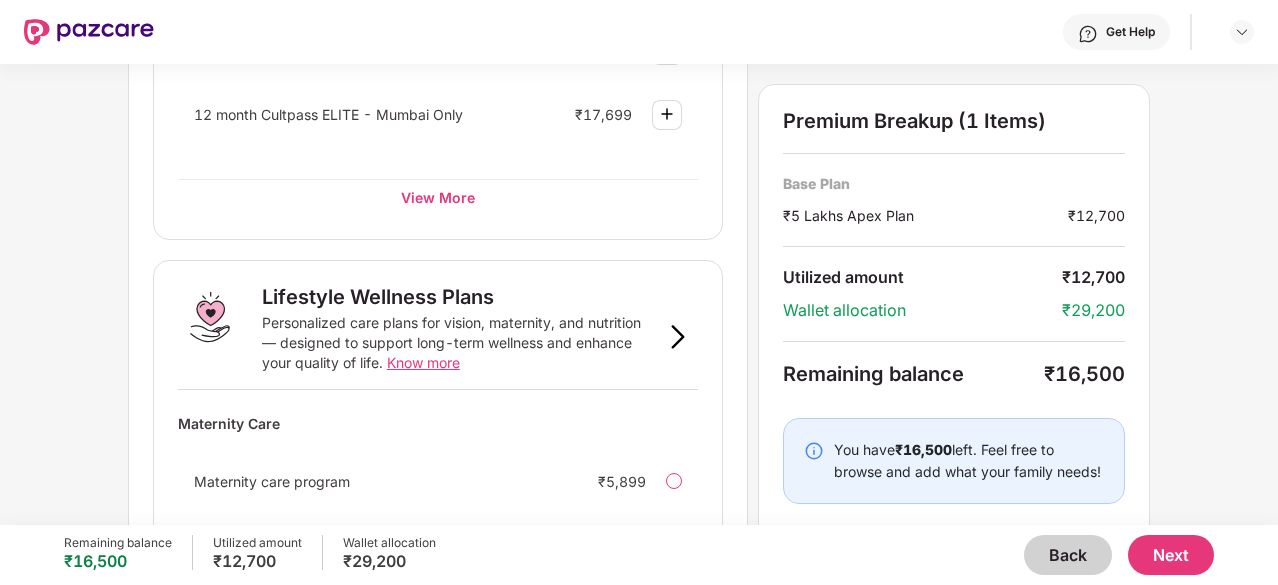 click at bounding box center (678, 337) 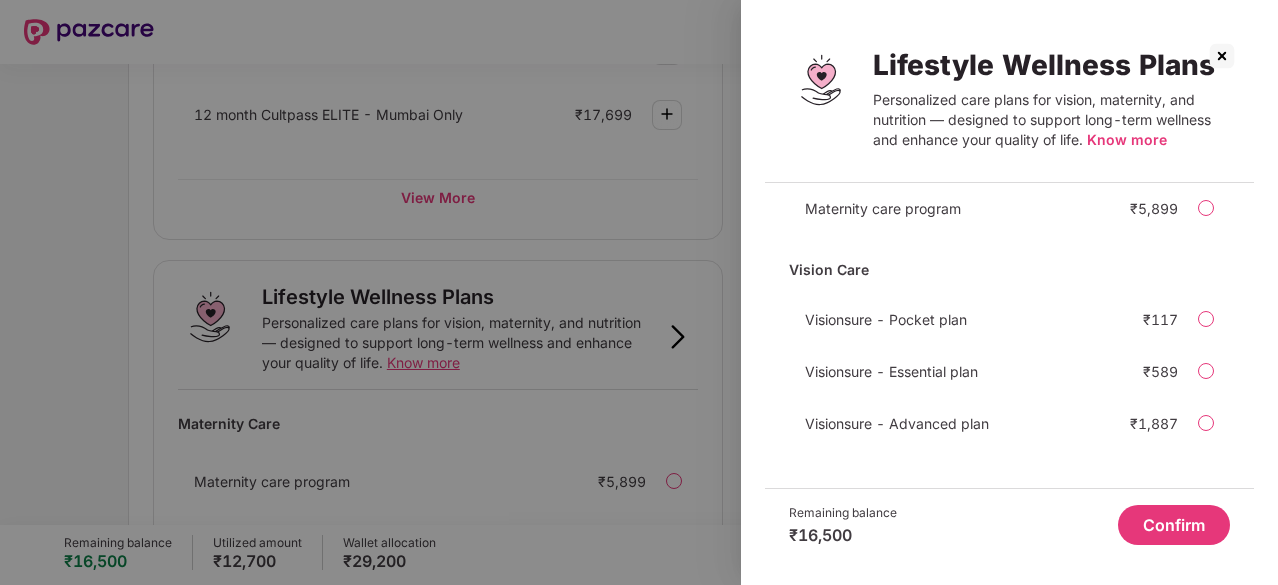 click at bounding box center [639, 292] 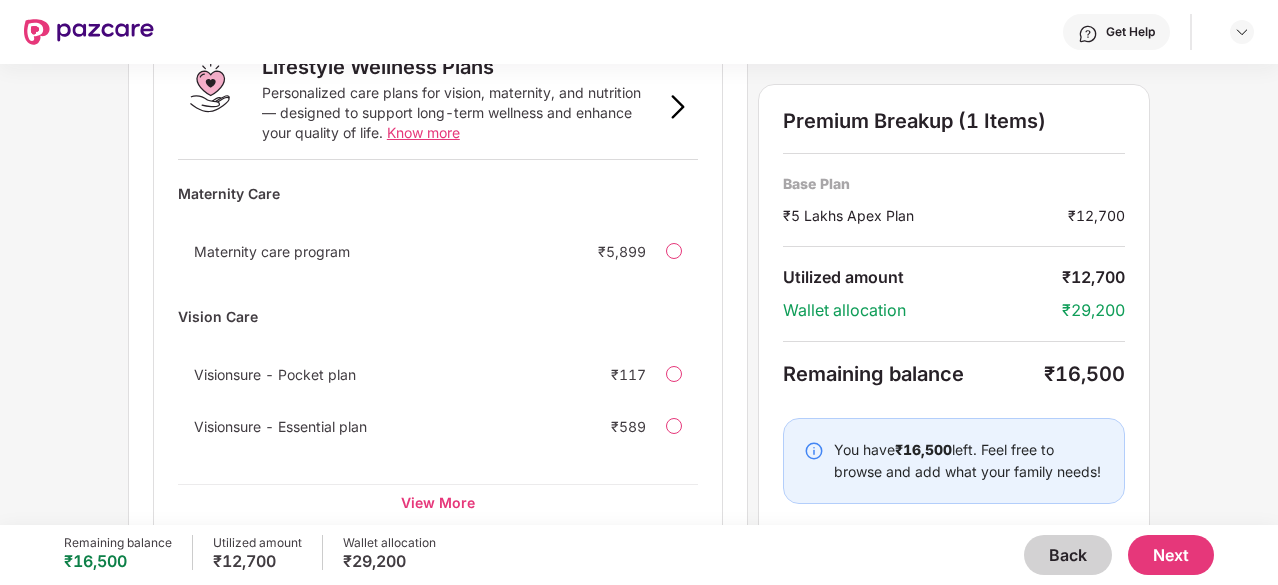 scroll, scrollTop: 1419, scrollLeft: 0, axis: vertical 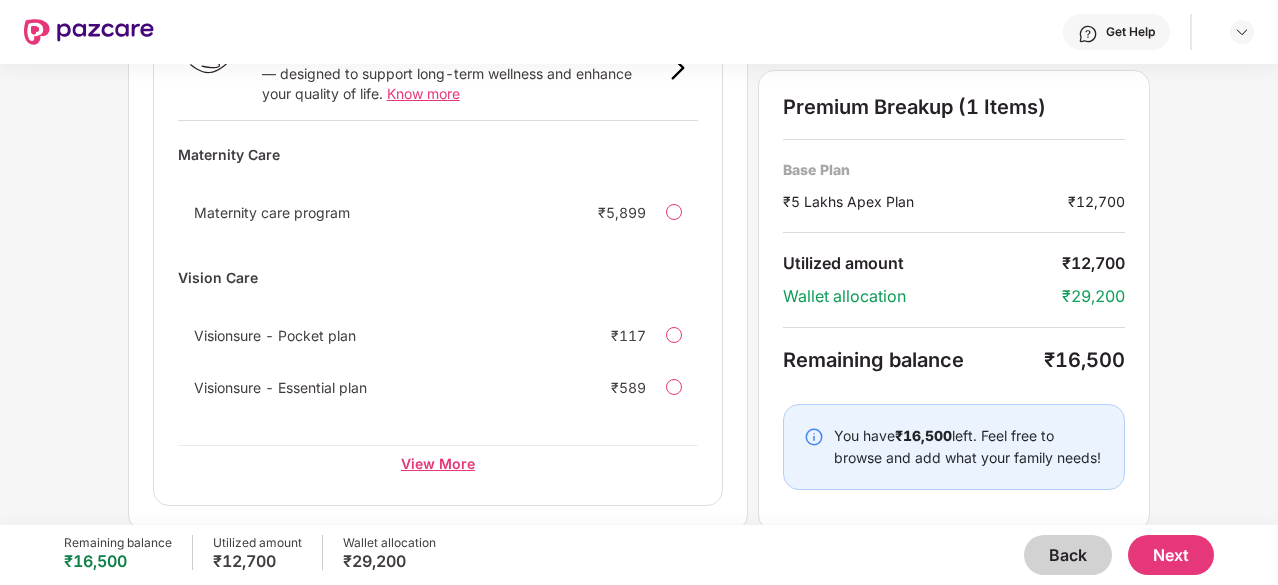click on "View More" at bounding box center [438, 463] 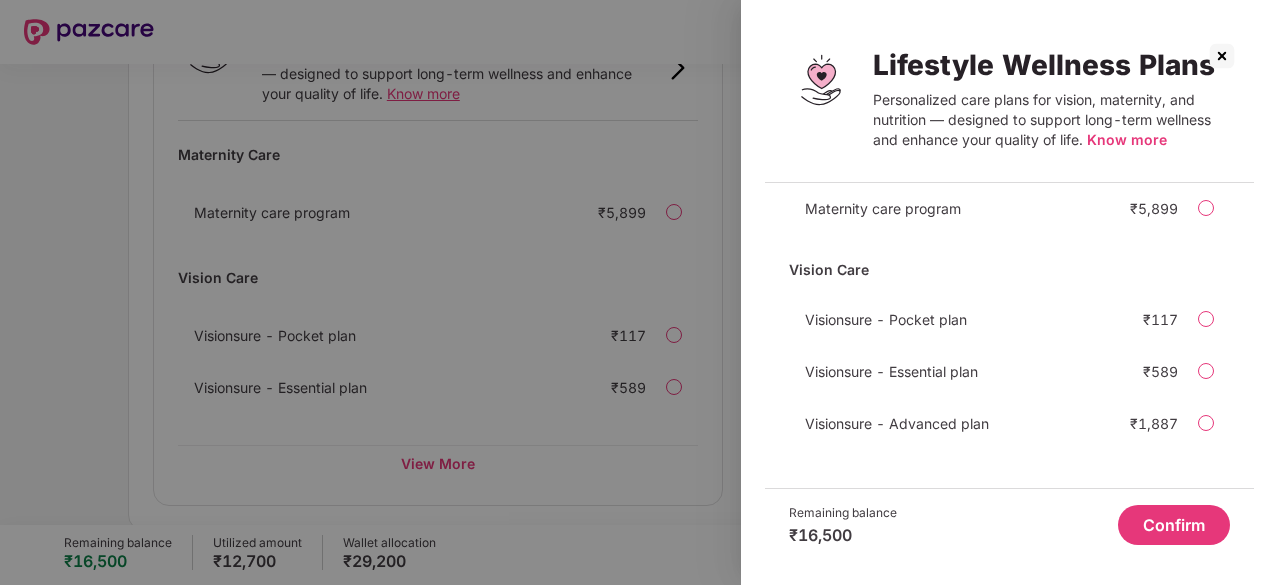click at bounding box center (639, 292) 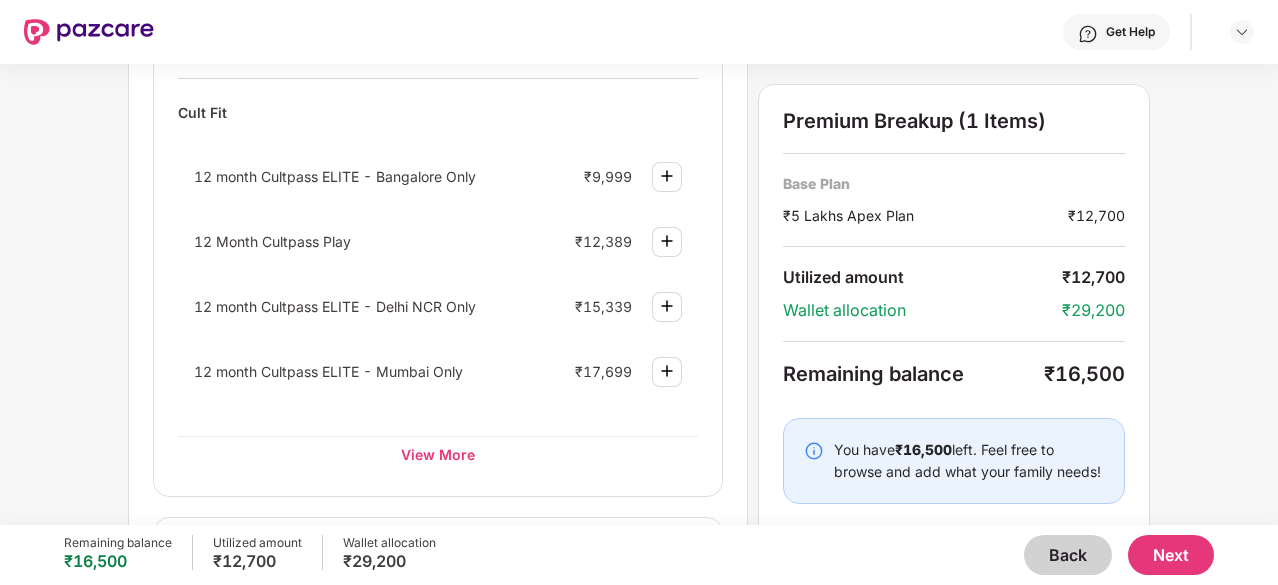 scroll, scrollTop: 892, scrollLeft: 0, axis: vertical 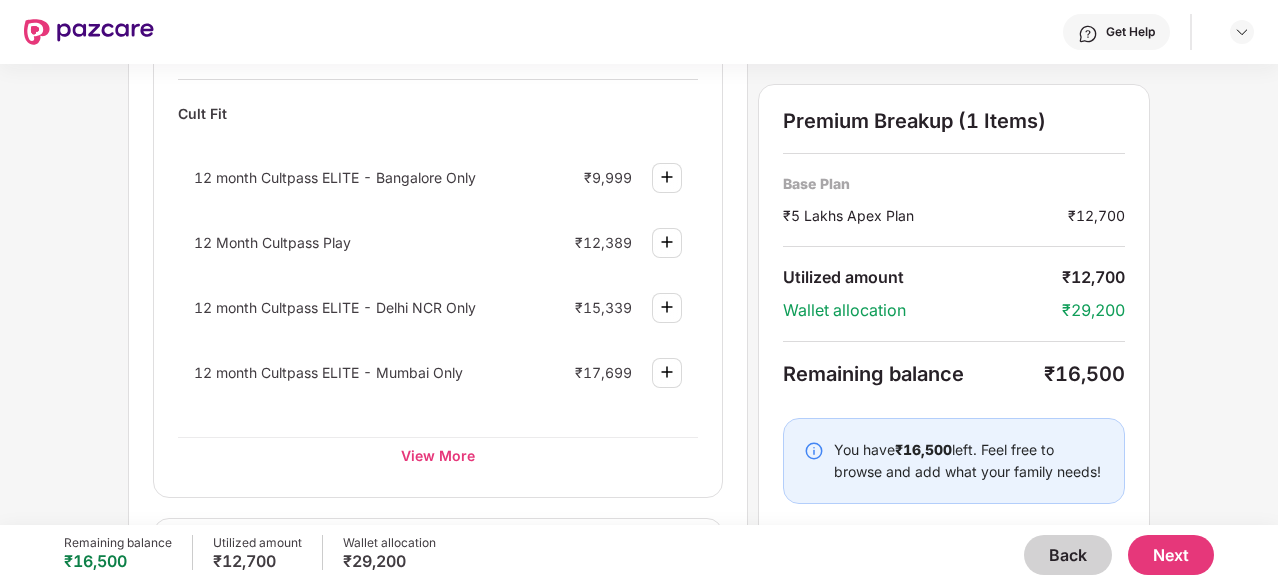 click on "12 Month Cultpass Play" at bounding box center (272, 242) 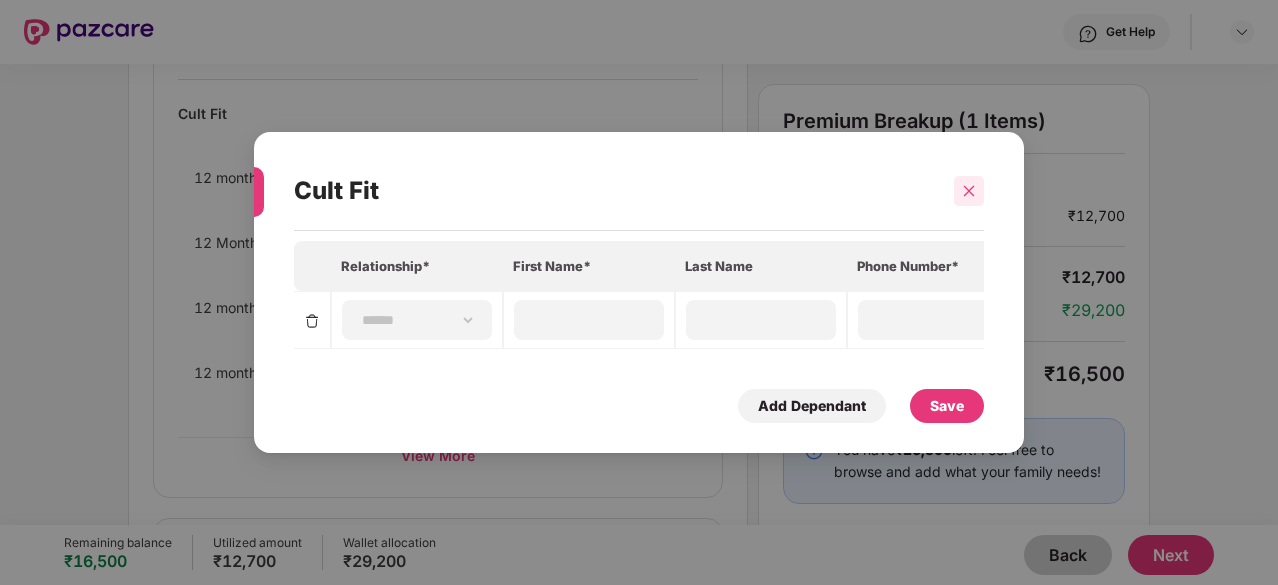 click 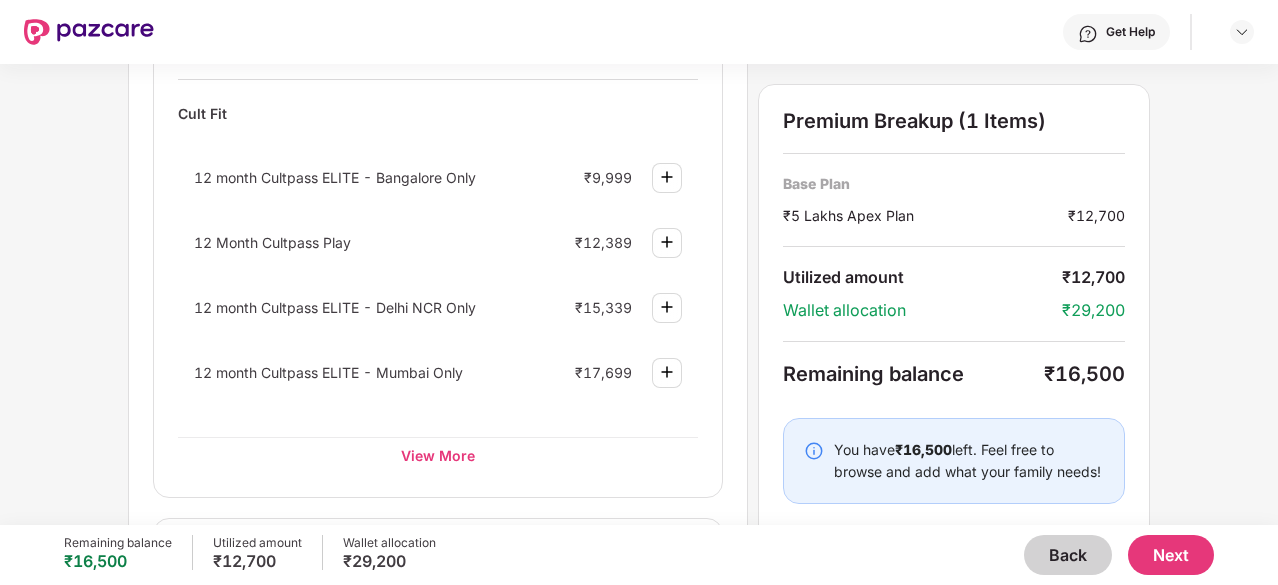 click at bounding box center (667, 242) 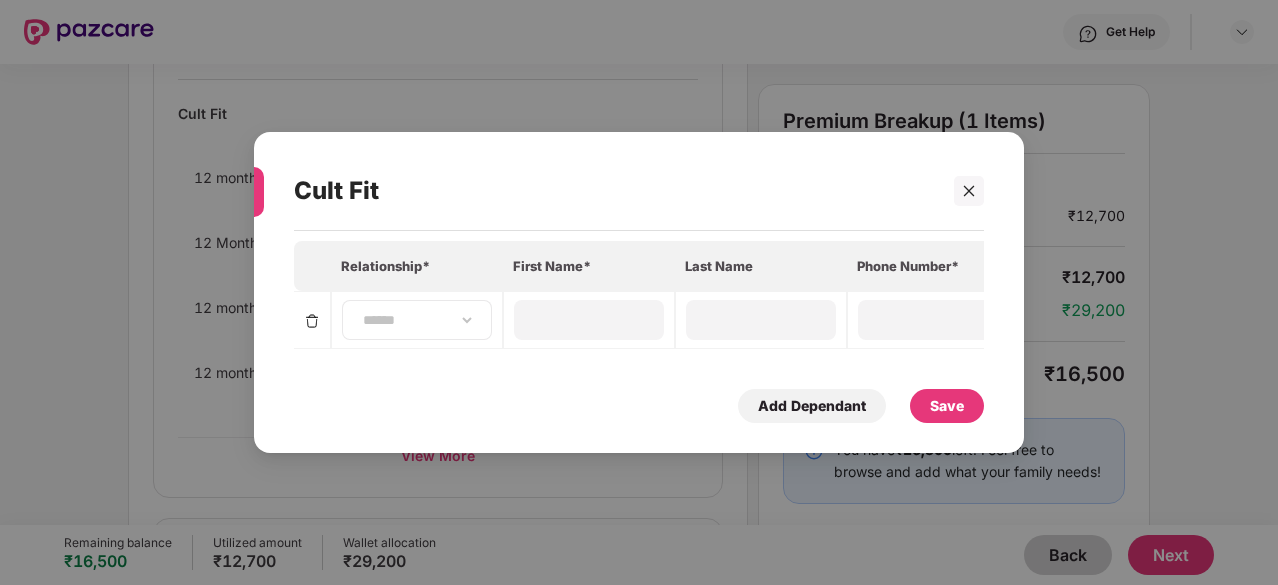 click on "**********" at bounding box center [417, 320] 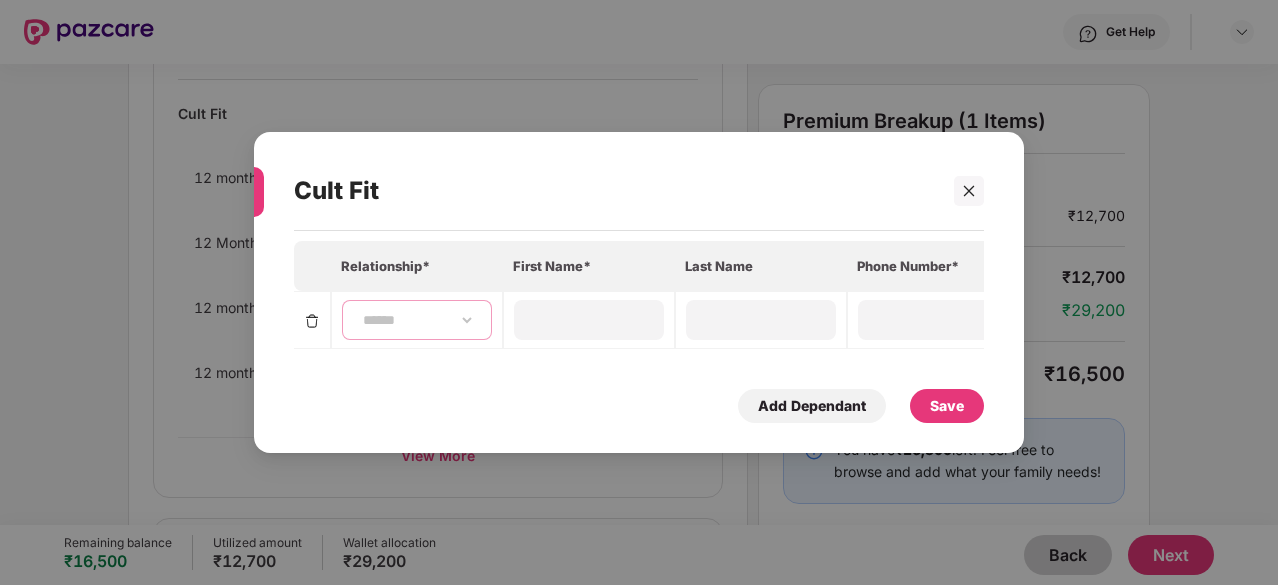 click on "**********" at bounding box center [417, 320] 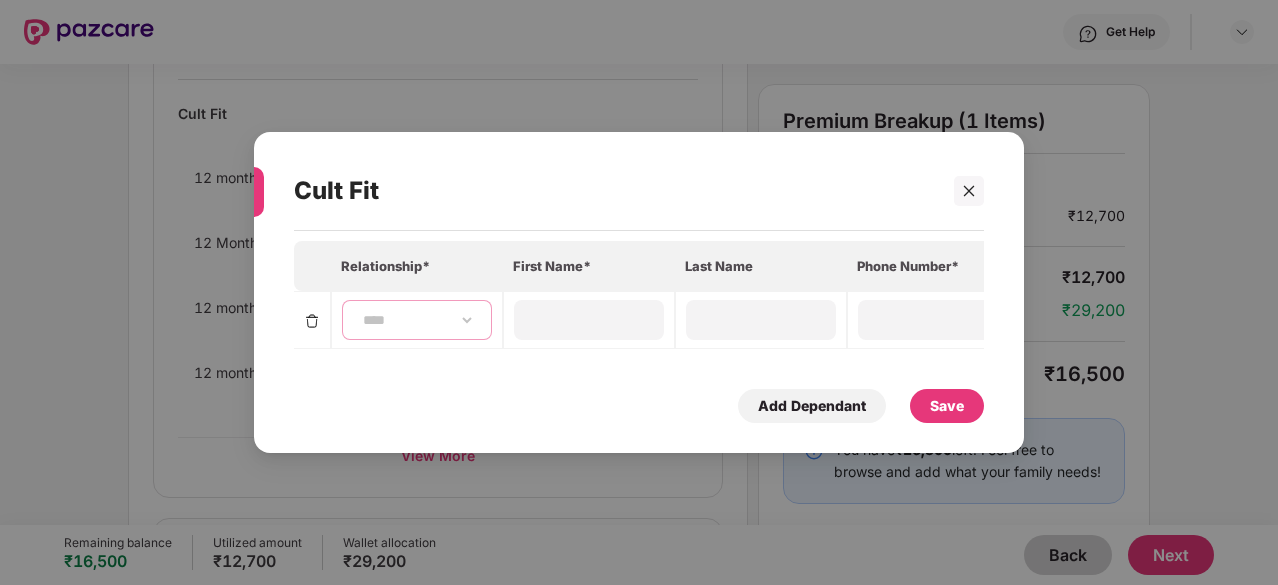 click on "**********" at bounding box center (417, 320) 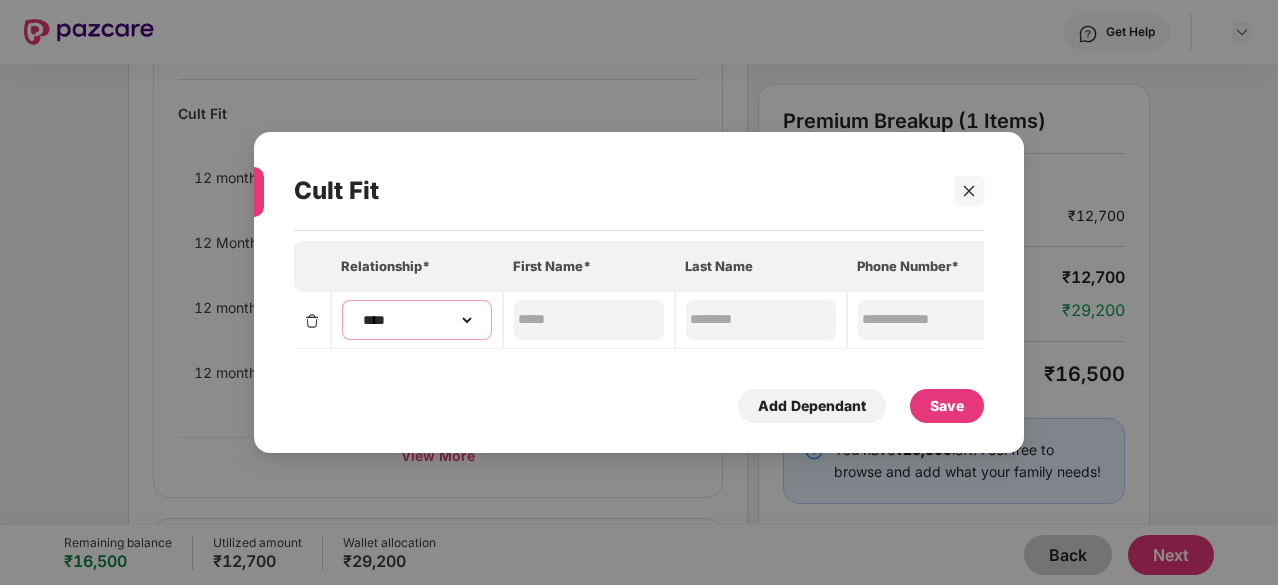 scroll, scrollTop: 0, scrollLeft: 384, axis: horizontal 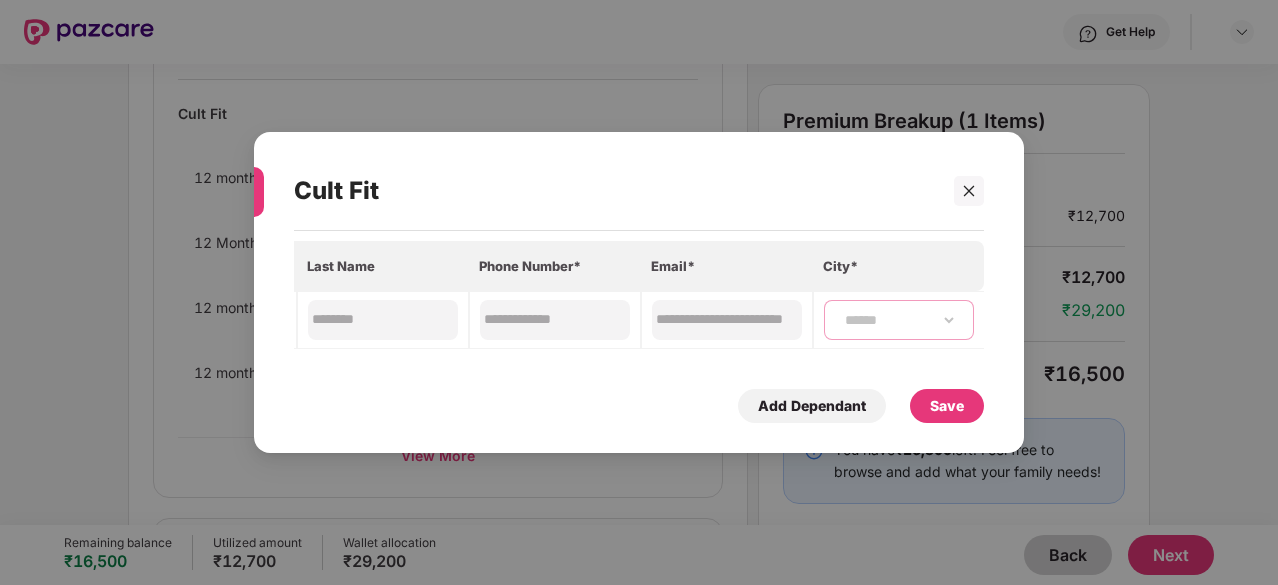 click on "**********" at bounding box center [899, 320] 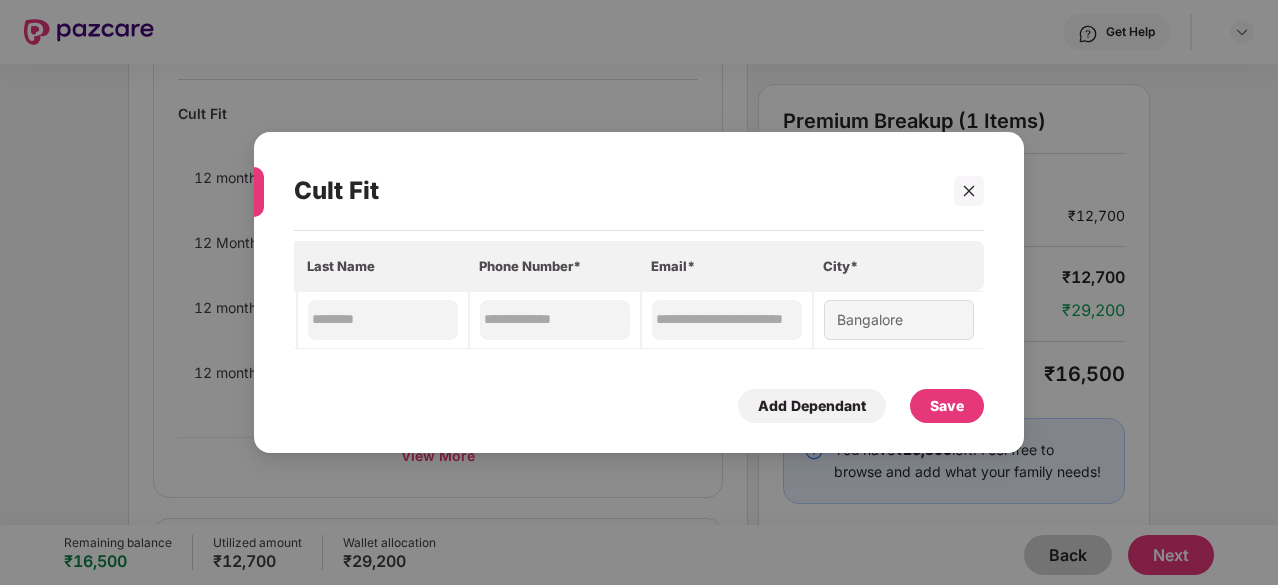 click on "Save" at bounding box center [947, 406] 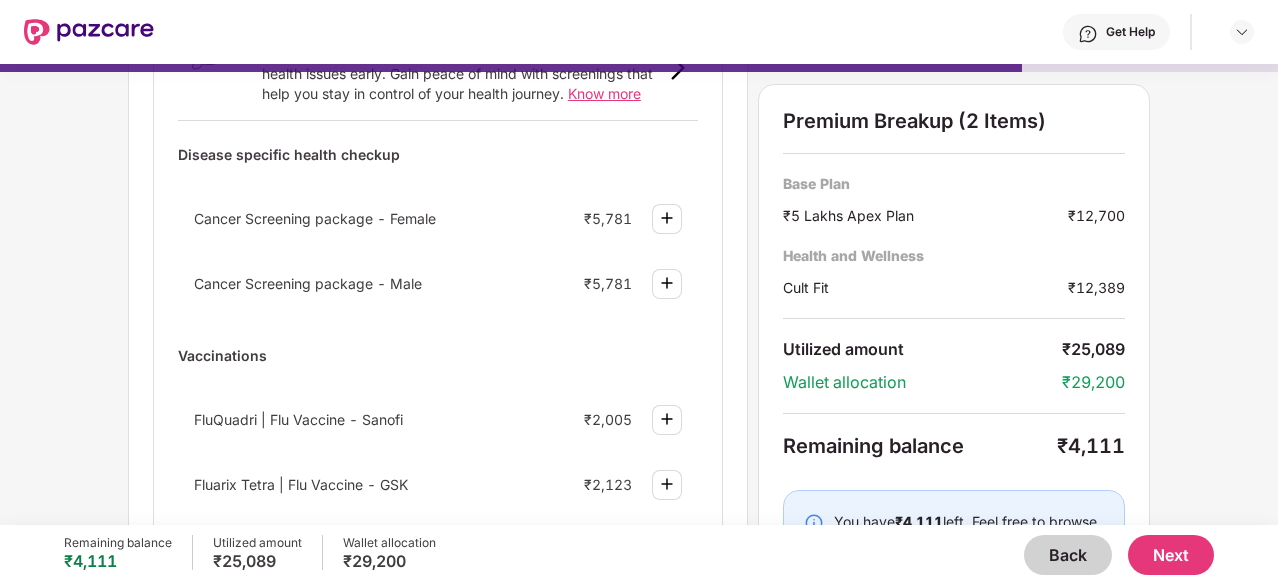 scroll, scrollTop: 0, scrollLeft: 0, axis: both 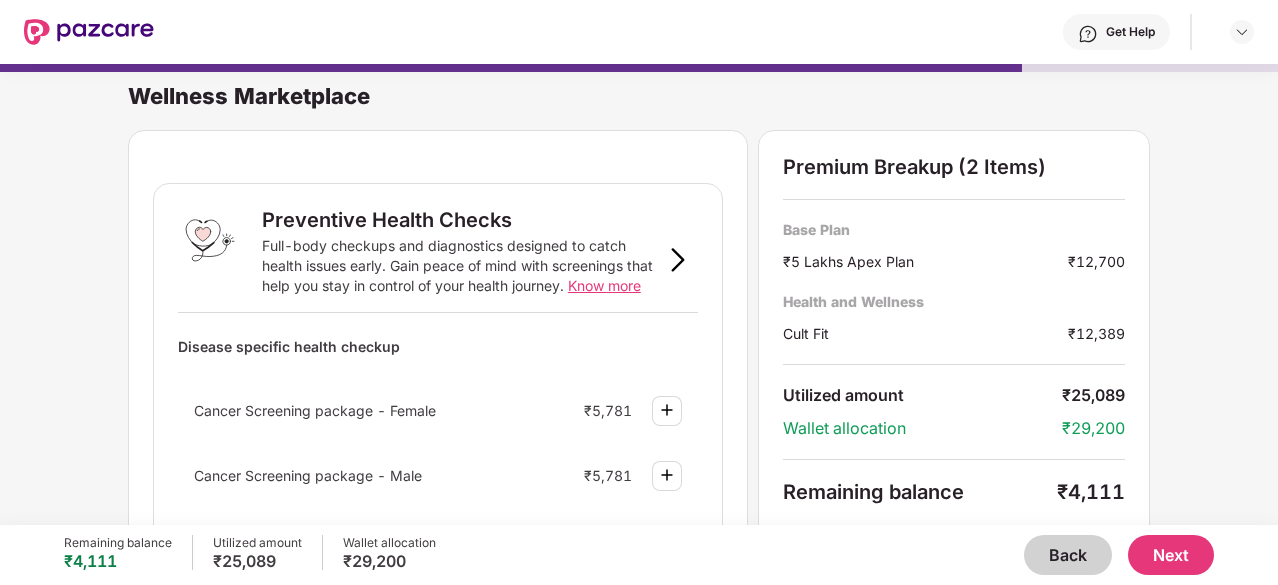 click on "Know more" at bounding box center (604, 285) 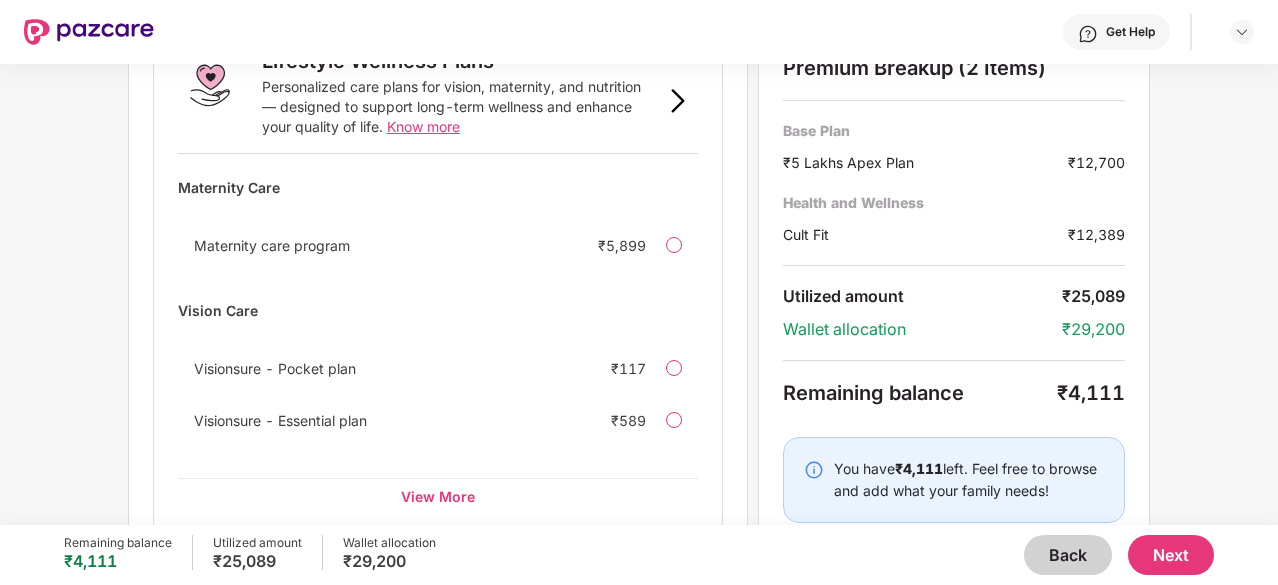 scroll, scrollTop: 1480, scrollLeft: 0, axis: vertical 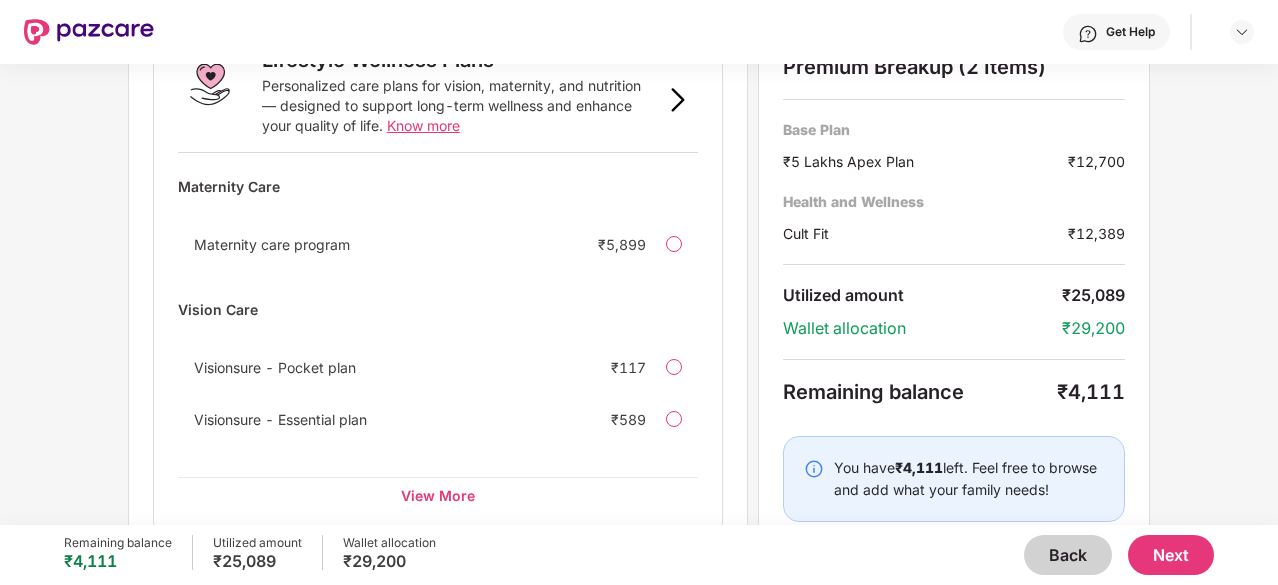 click on "Next" at bounding box center (1171, 555) 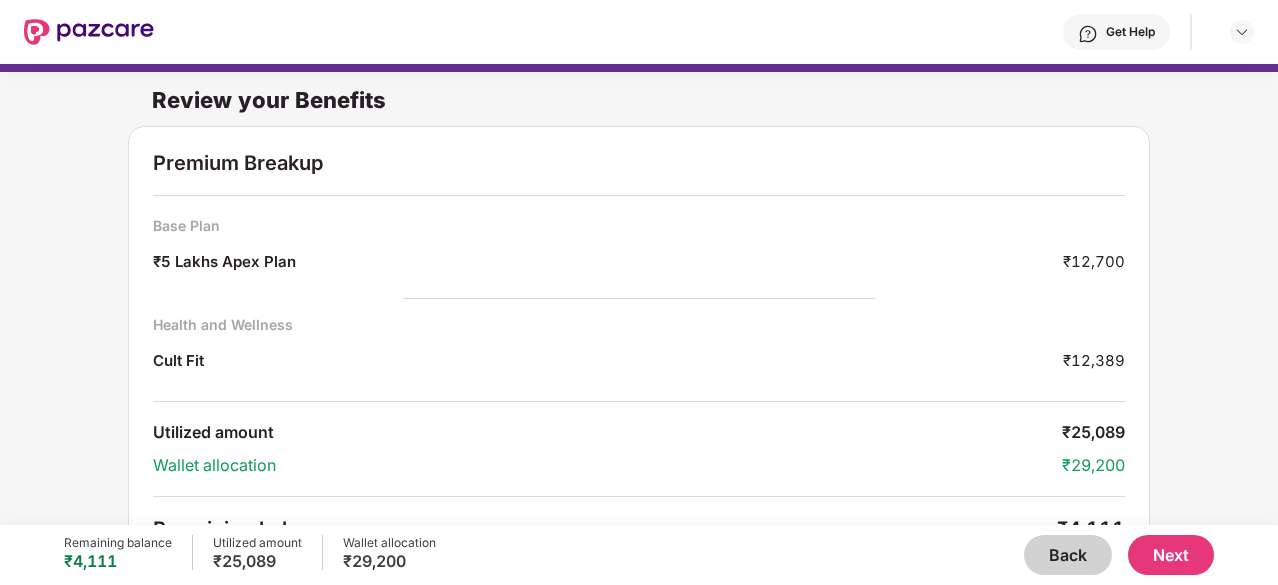scroll, scrollTop: 40, scrollLeft: 0, axis: vertical 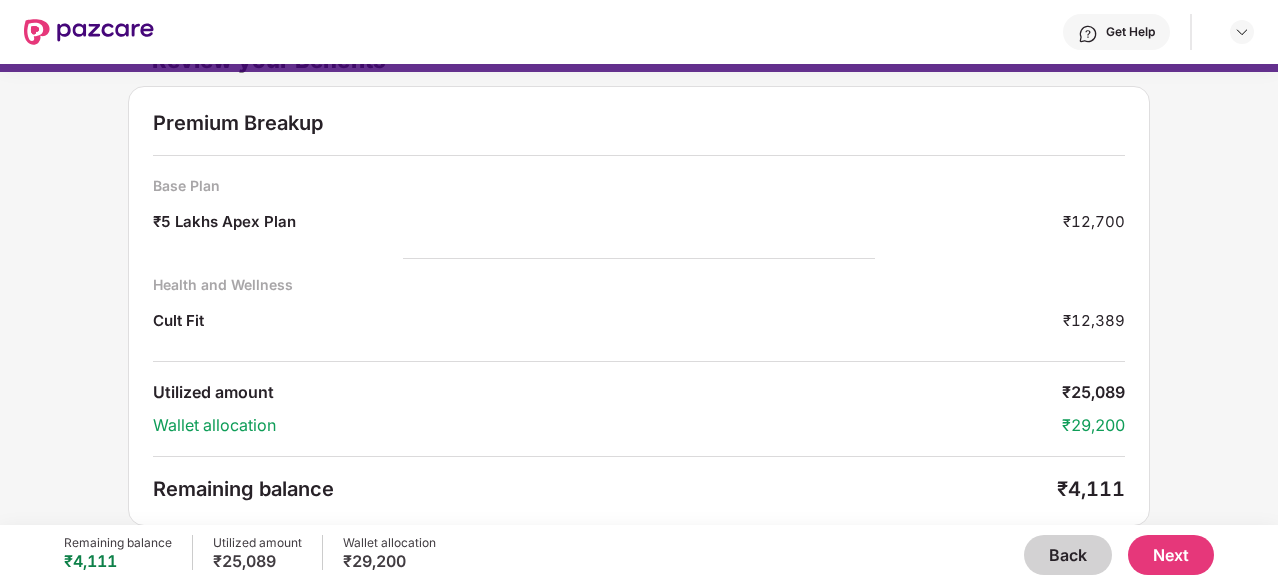 click on "Next" at bounding box center (1171, 555) 